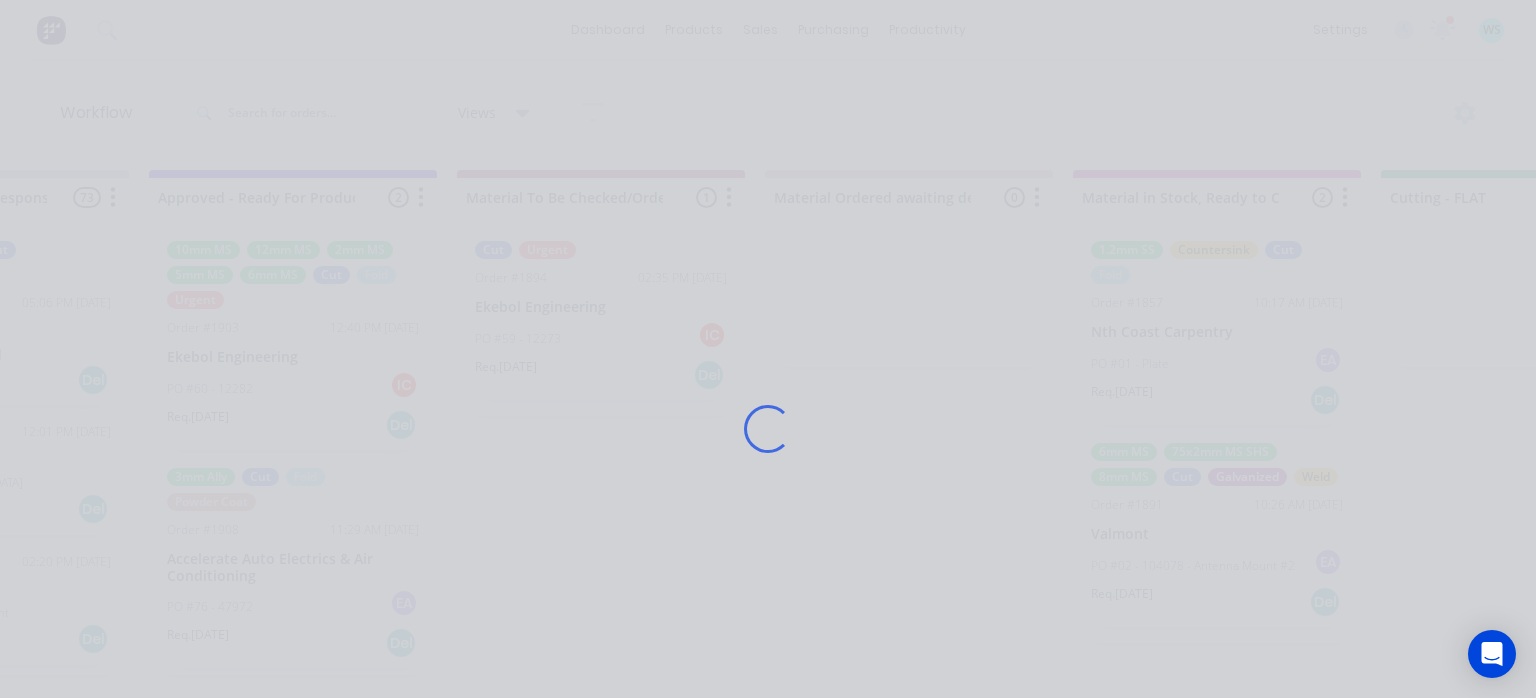 scroll, scrollTop: 0, scrollLeft: 2358, axis: horizontal 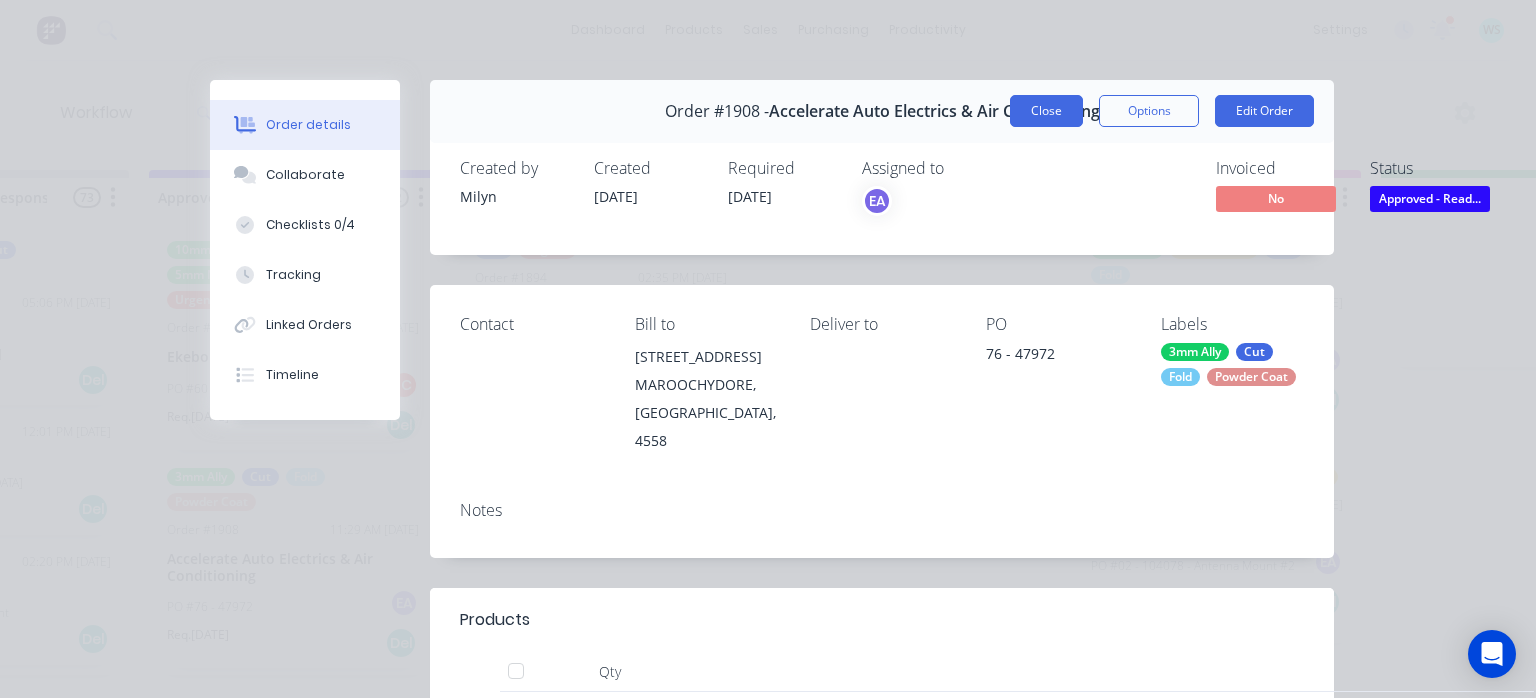 click on "Close" at bounding box center [1046, 111] 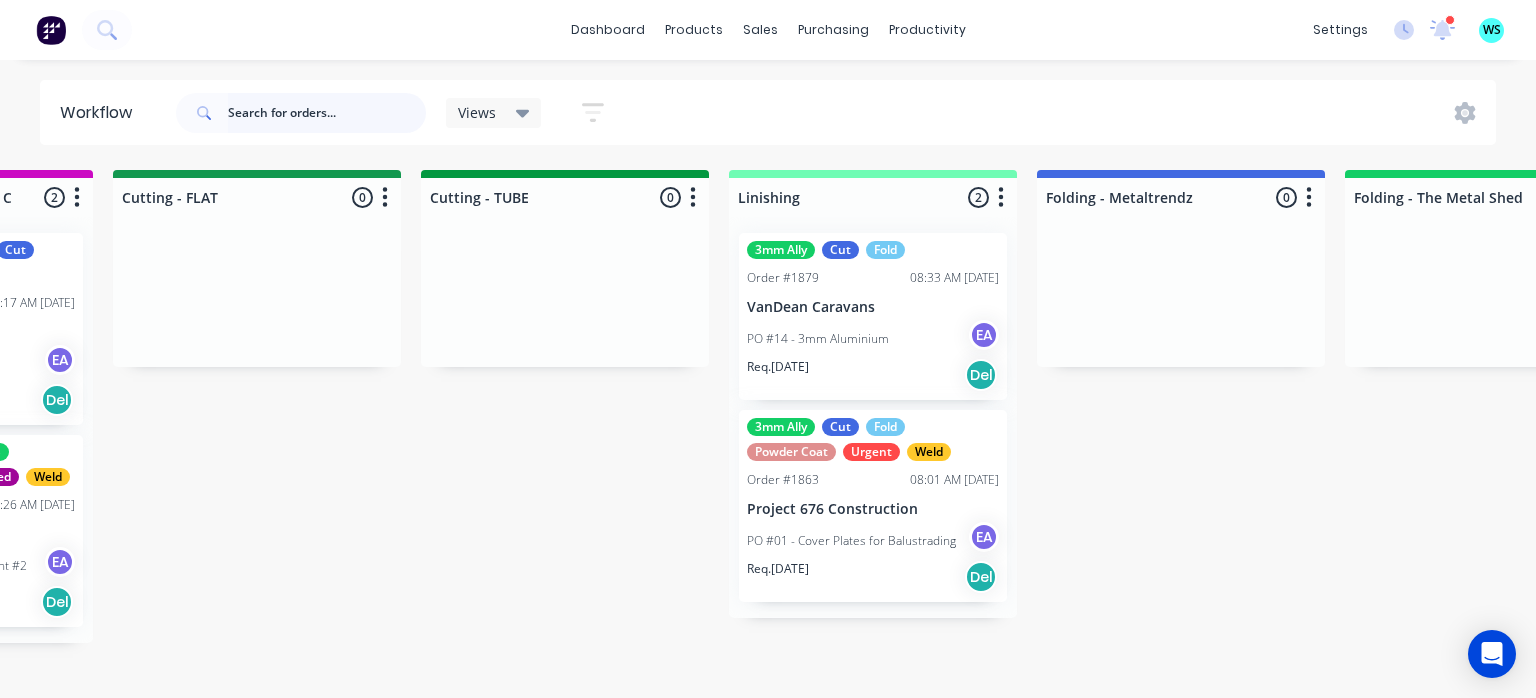 scroll, scrollTop: 0, scrollLeft: 3630, axis: horizontal 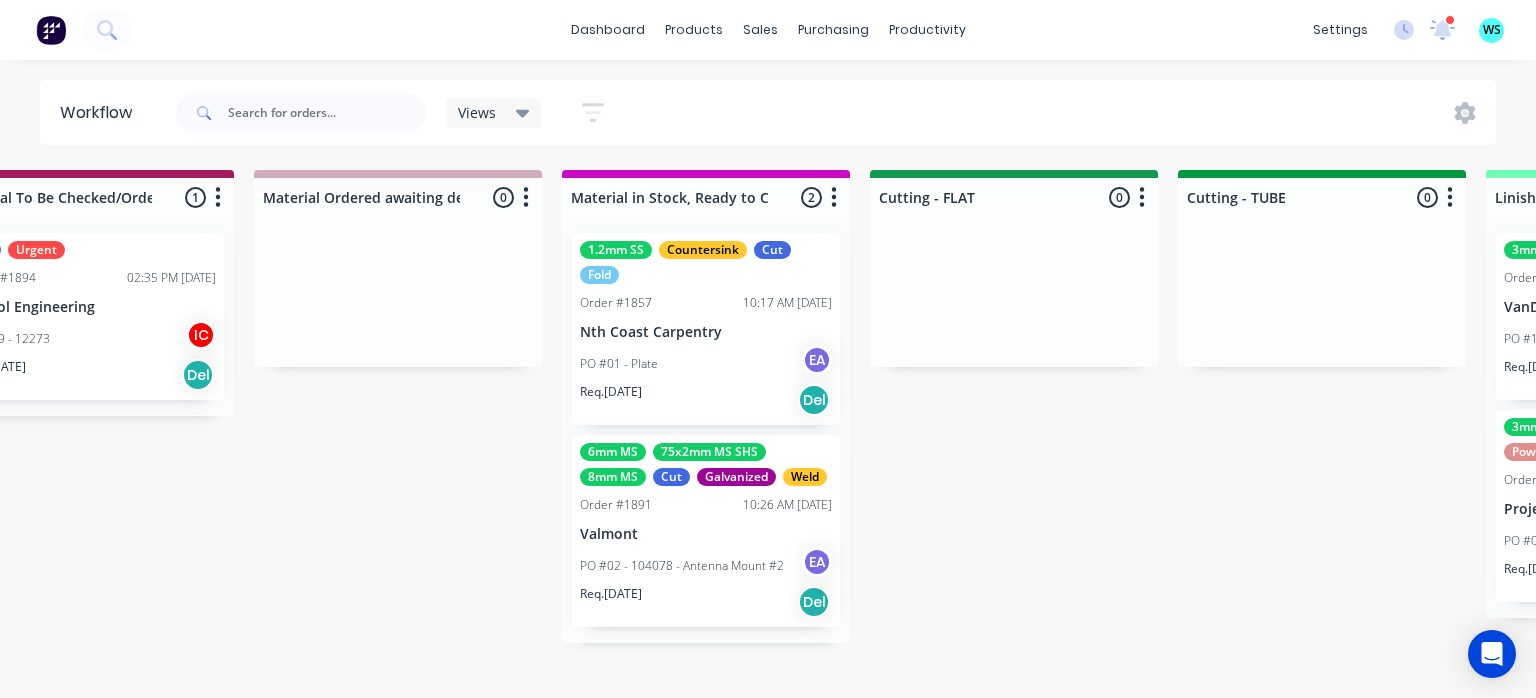click on "dashboard products sales purchasing productivity dashboard products Product Catalogue Materials sales Sales Orders Customers Price Level Manager purchasing Purchase Orders Suppliers productivity Workflow Planner Delivery Scheduling Timesheets settings 10 new notifications Mark all as read [PERSON_NAME]  mentioned you in a message Ekebol Engineering Order  # 1910 PO  62 -  12289 10:45am [DATE]   Milyn  mentioned you in a message Ekebol Engineering Order  # 1909 PO  61 - 12287 10:41am [DATE]   Milyn  mentioned you in a message Ekebol Engineering Order  # 1903 PO  60 - 12282 02:34pm [DATE]   Milyn  mentioned you in a message Teralume Industries Order  # 1844 PO  32 - Awning Bracket Extension  09:49am [DATE]   [PERSON_NAME]  mentioned you in a message [PERSON_NAME] Order  # 1810 PO  01 - Ford Sign
09:30am [DATE]   [PERSON_NAME]  mentioned you in a message Suncoast Aluminium Order  # 1871 PO  01 - 10mm Ali
09:27am [DATE]   [PERSON_NAME]  mentioned you in a message Accelerate Auto Electrics & Air Conditioning Order  # 1880 PO    #" at bounding box center (-2101, 289) 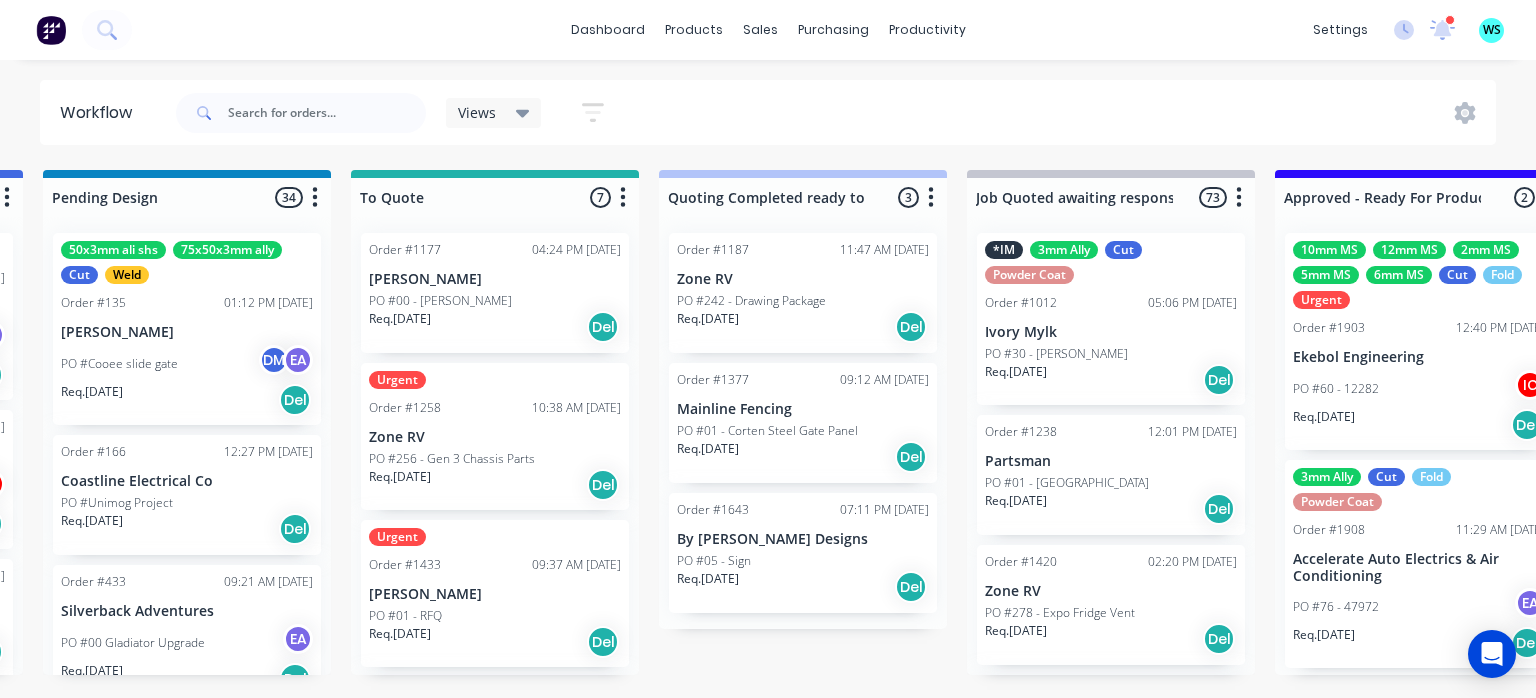 scroll, scrollTop: 0, scrollLeft: 1228, axis: horizontal 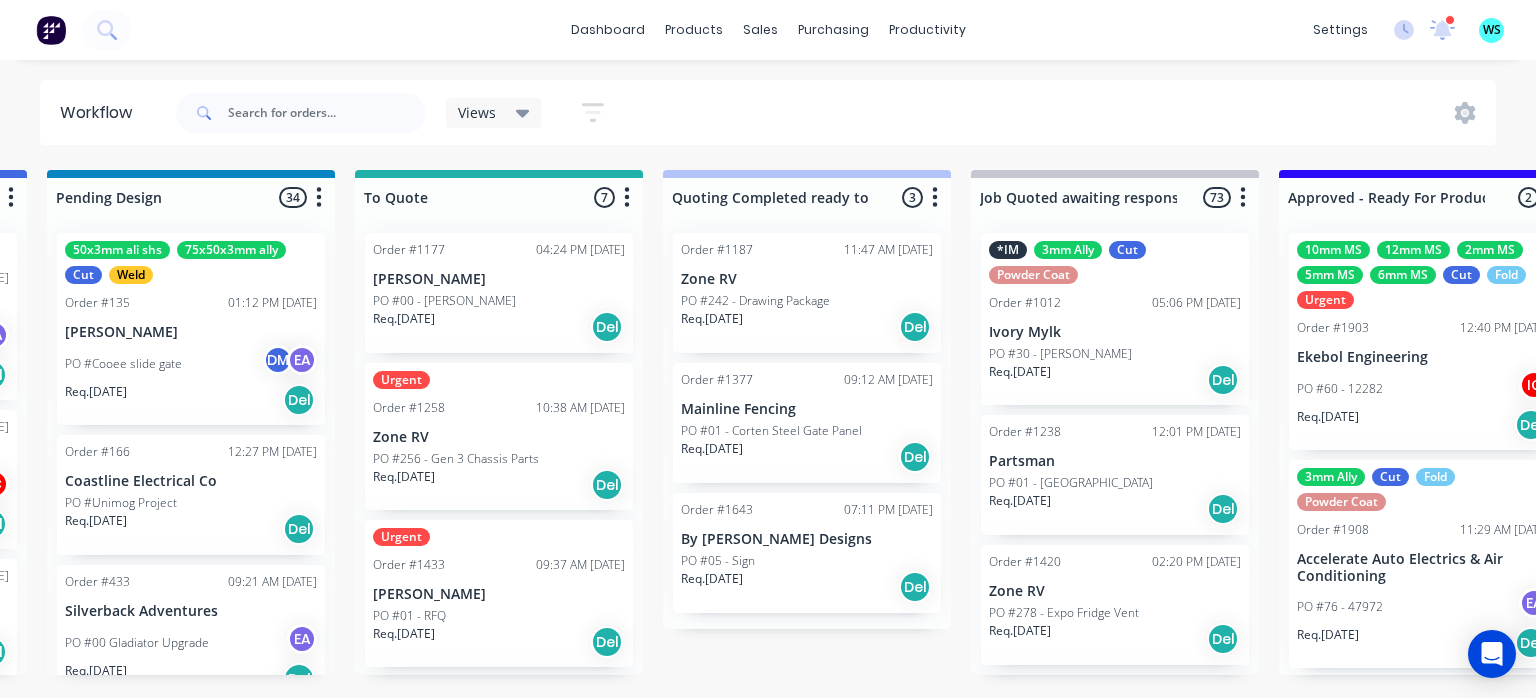 click on "Views Save new view None   (Default) edit [PERSON_NAME]   edit [PERSON_NAME]   edit   Show/Hide statuses Show line item cards Show line item cards Hide line item cards Sort by Required date Created date Required date Order number Customer name Most recent Filter by assignee Filter by labels" at bounding box center [834, 113] 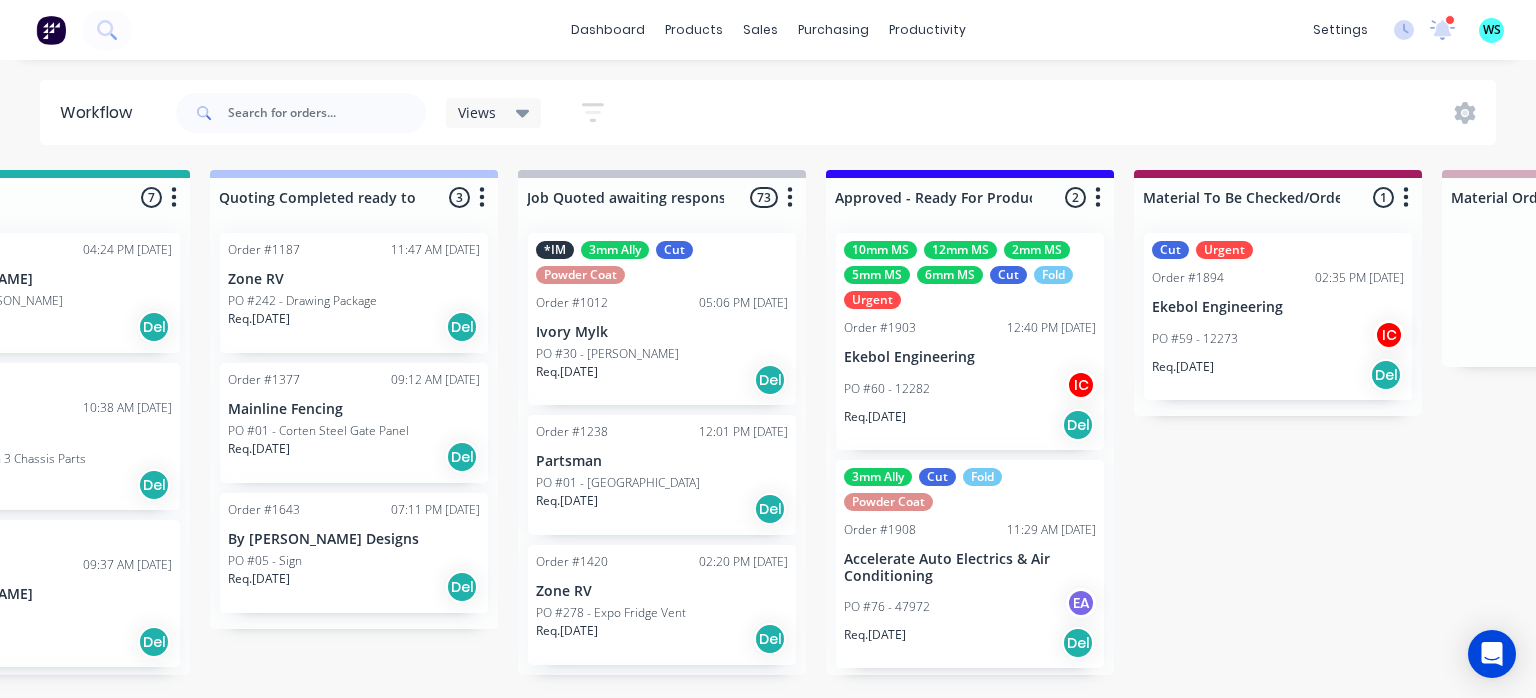 scroll, scrollTop: 0, scrollLeft: 1721, axis: horizontal 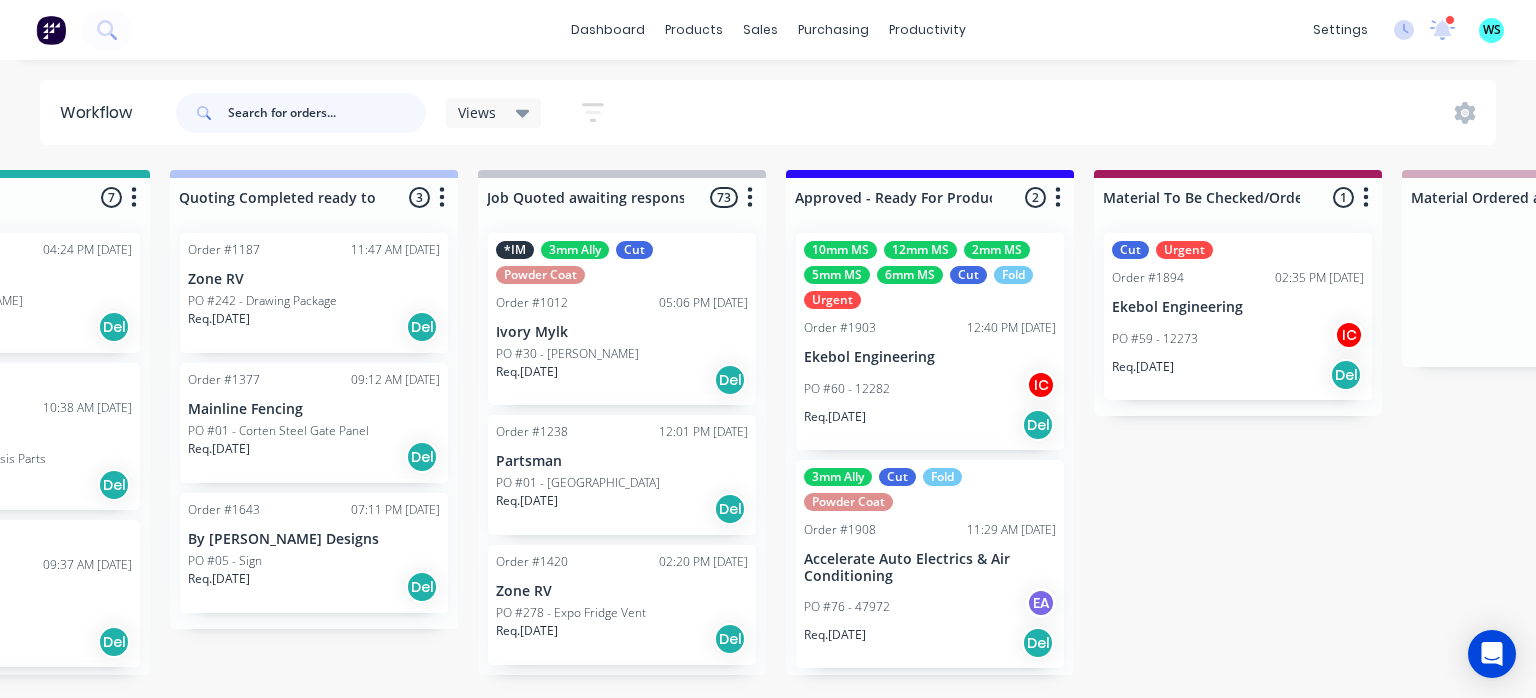 click at bounding box center [327, 113] 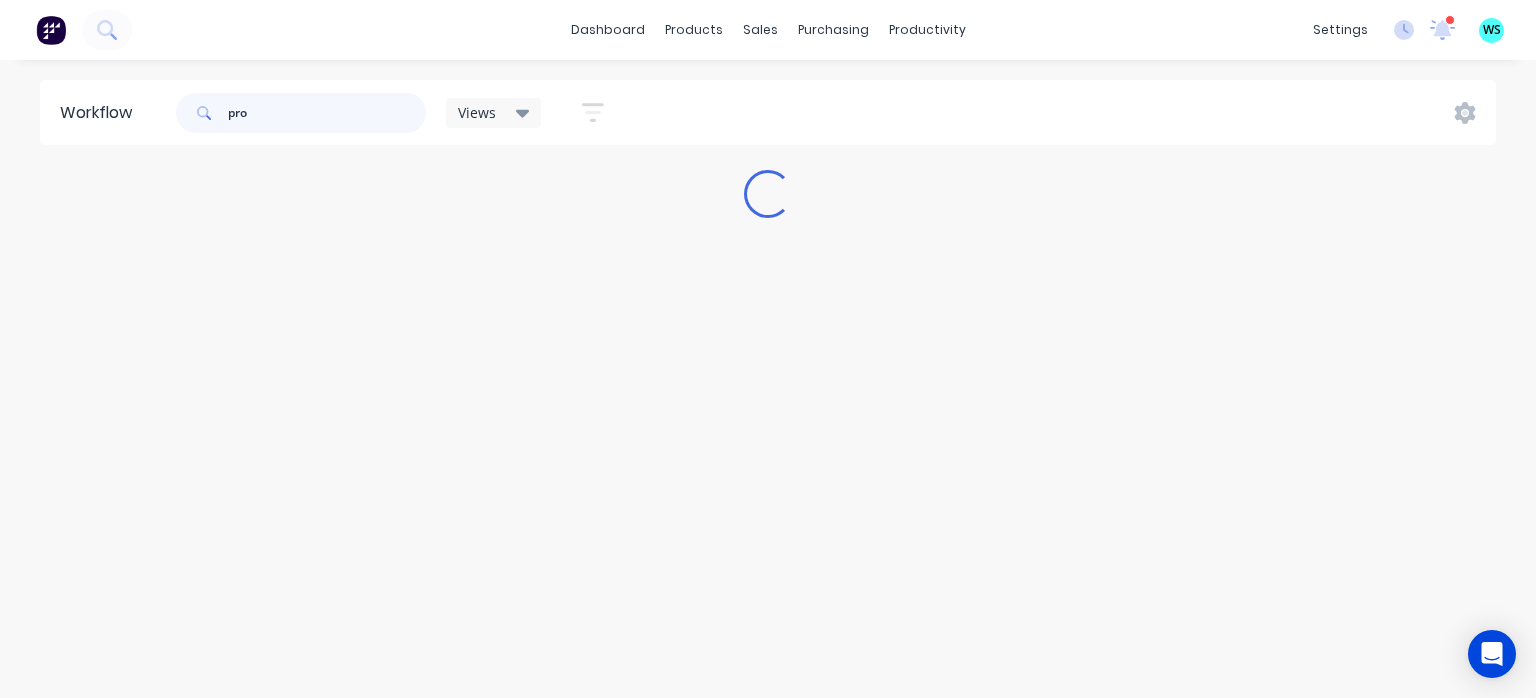 scroll, scrollTop: 0, scrollLeft: 0, axis: both 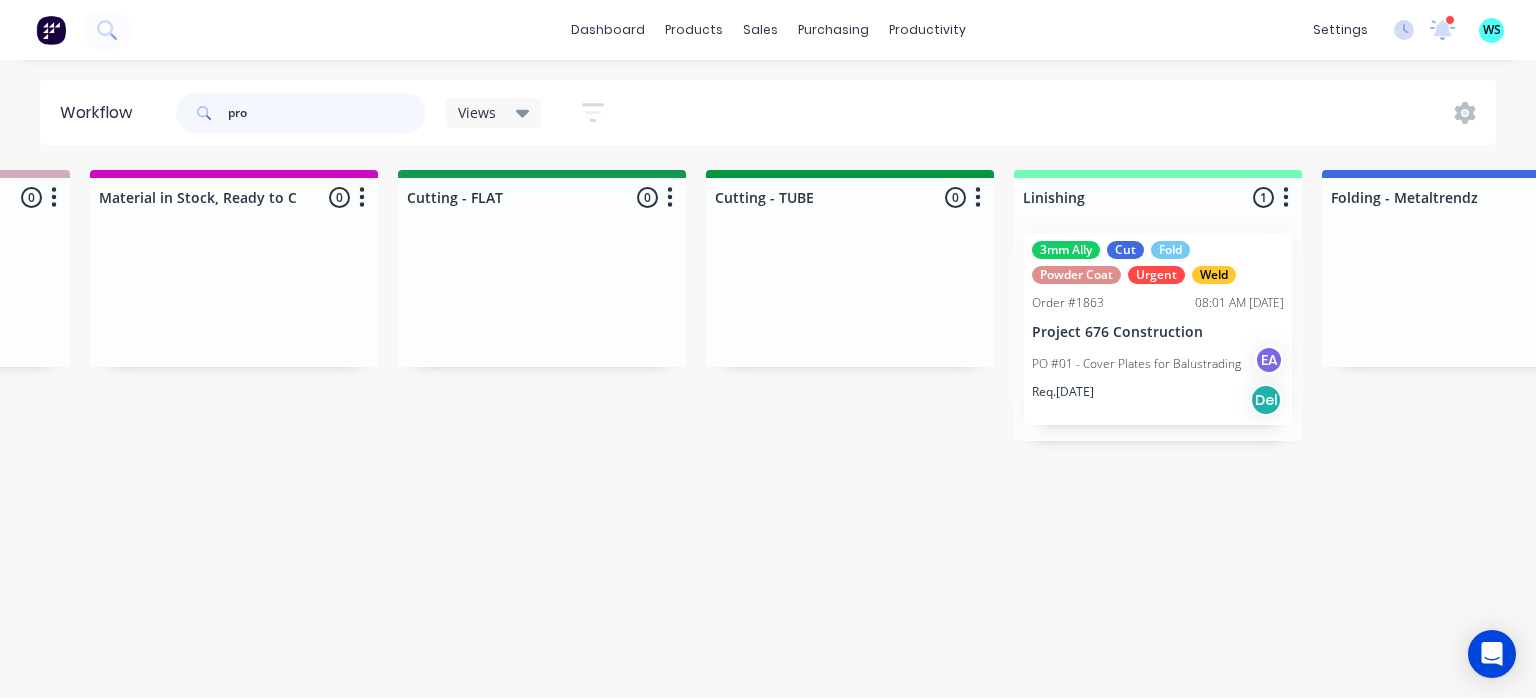 type on "pro" 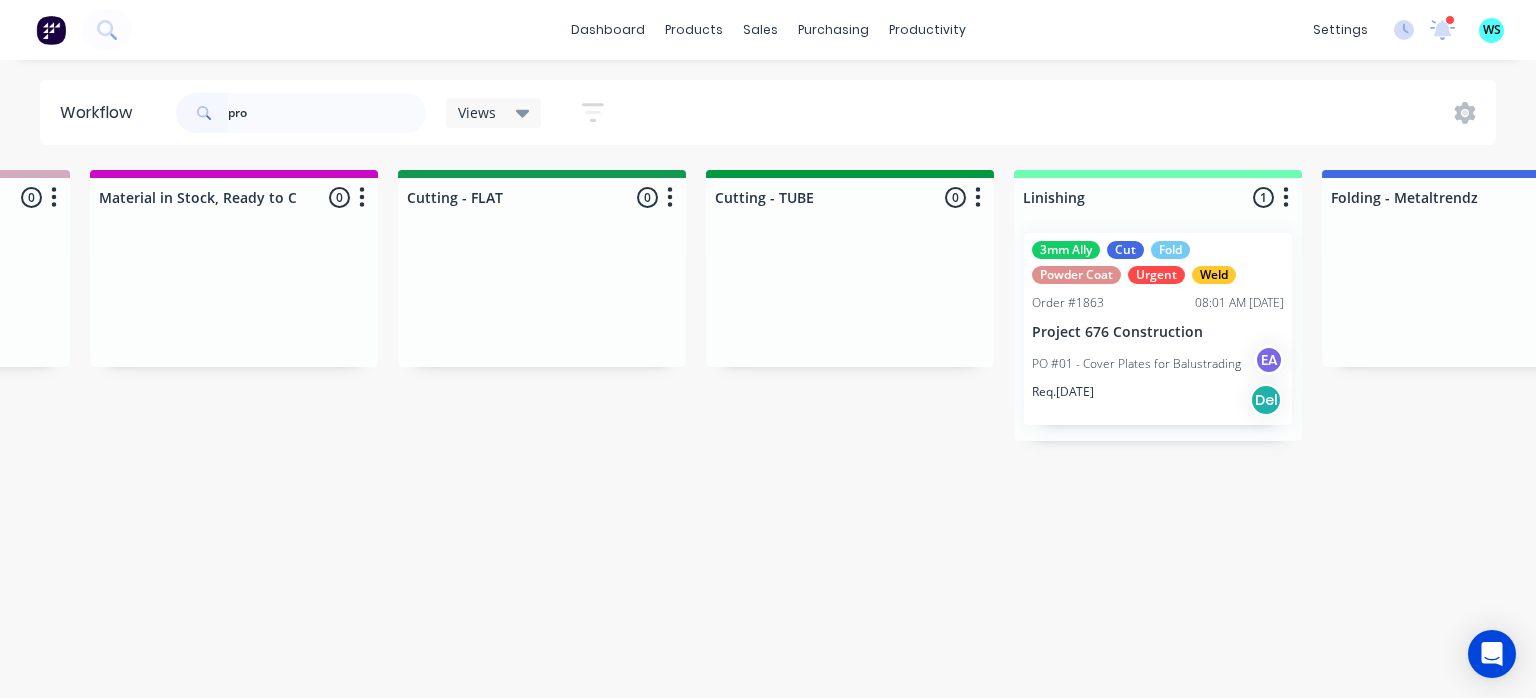 click on "PO #01 - Cover Plates for Balustrading" at bounding box center (1136, 364) 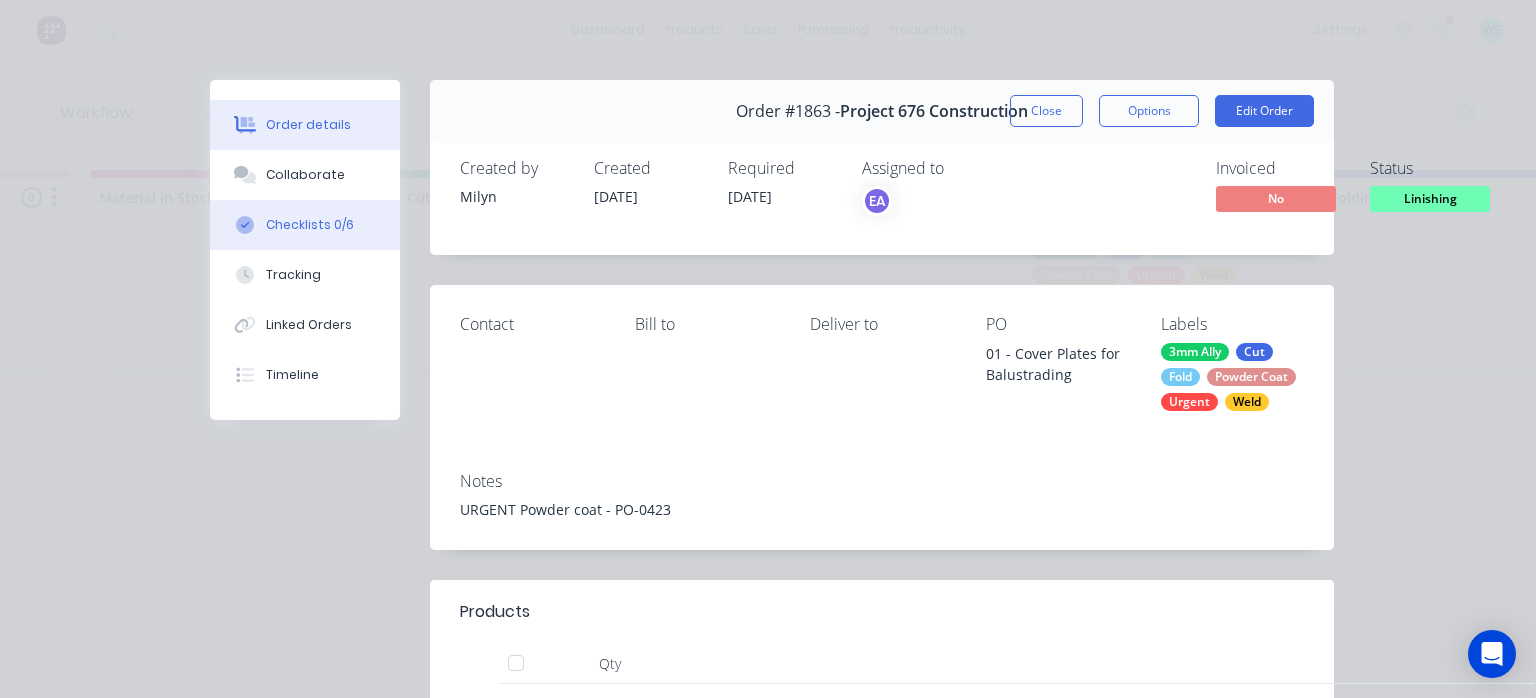 click on "Checklists 0/6" at bounding box center [305, 225] 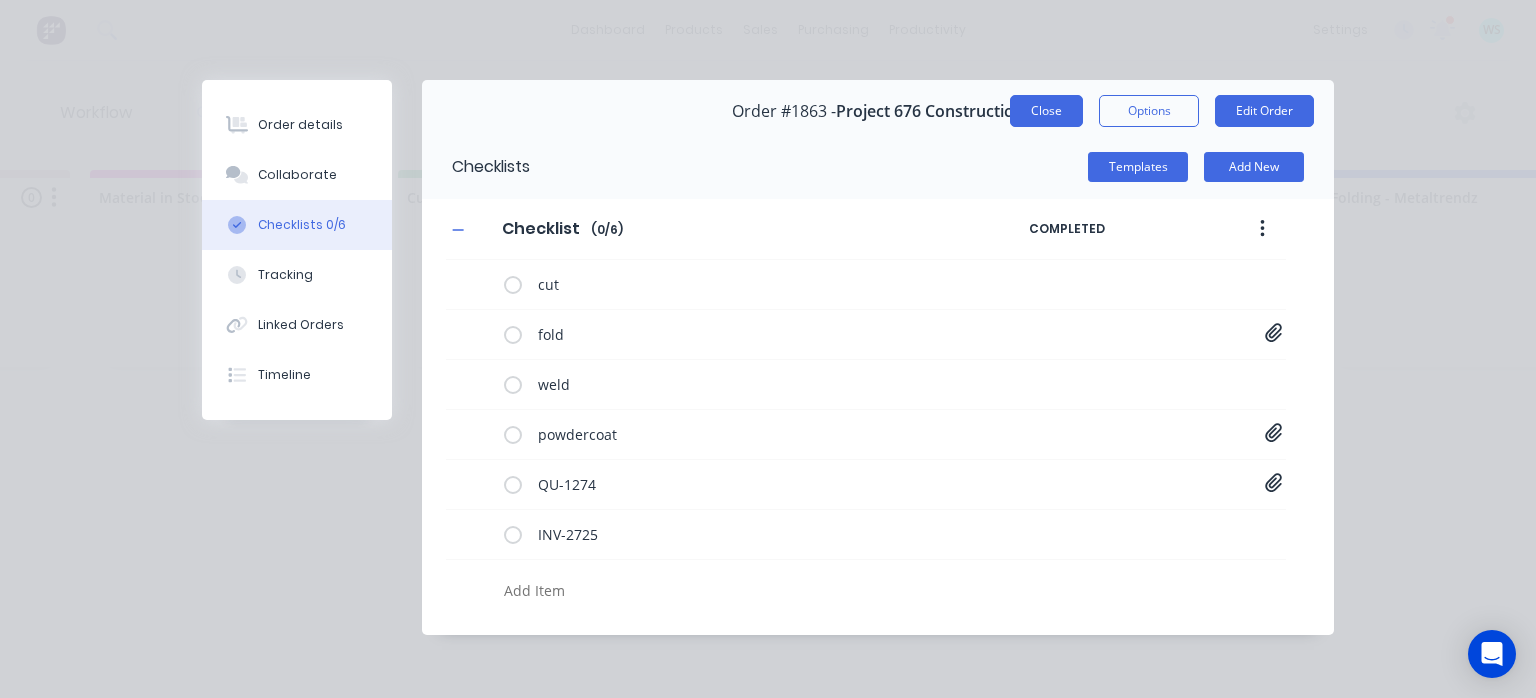 click on "Close" at bounding box center (1046, 111) 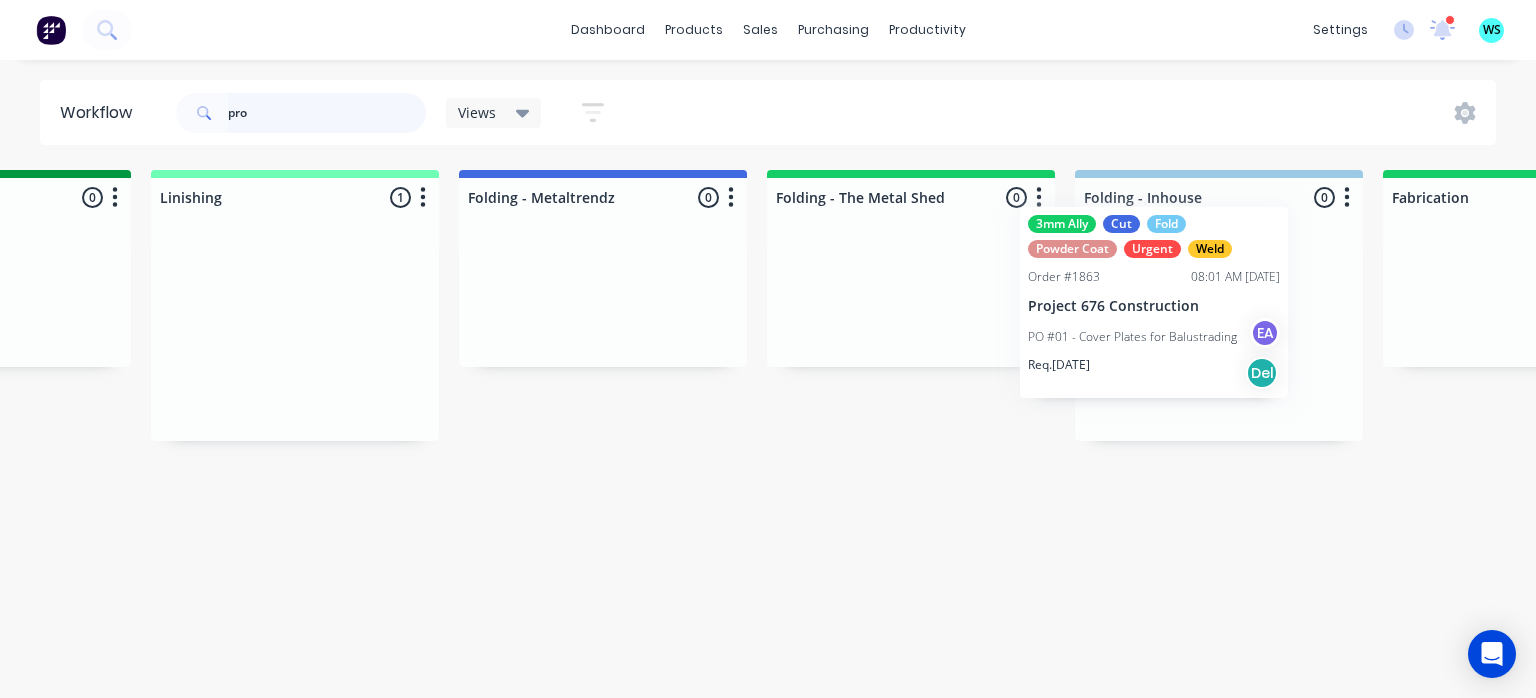 drag, startPoint x: 1086, startPoint y: 321, endPoint x: 1124, endPoint y: 288, distance: 50.32892 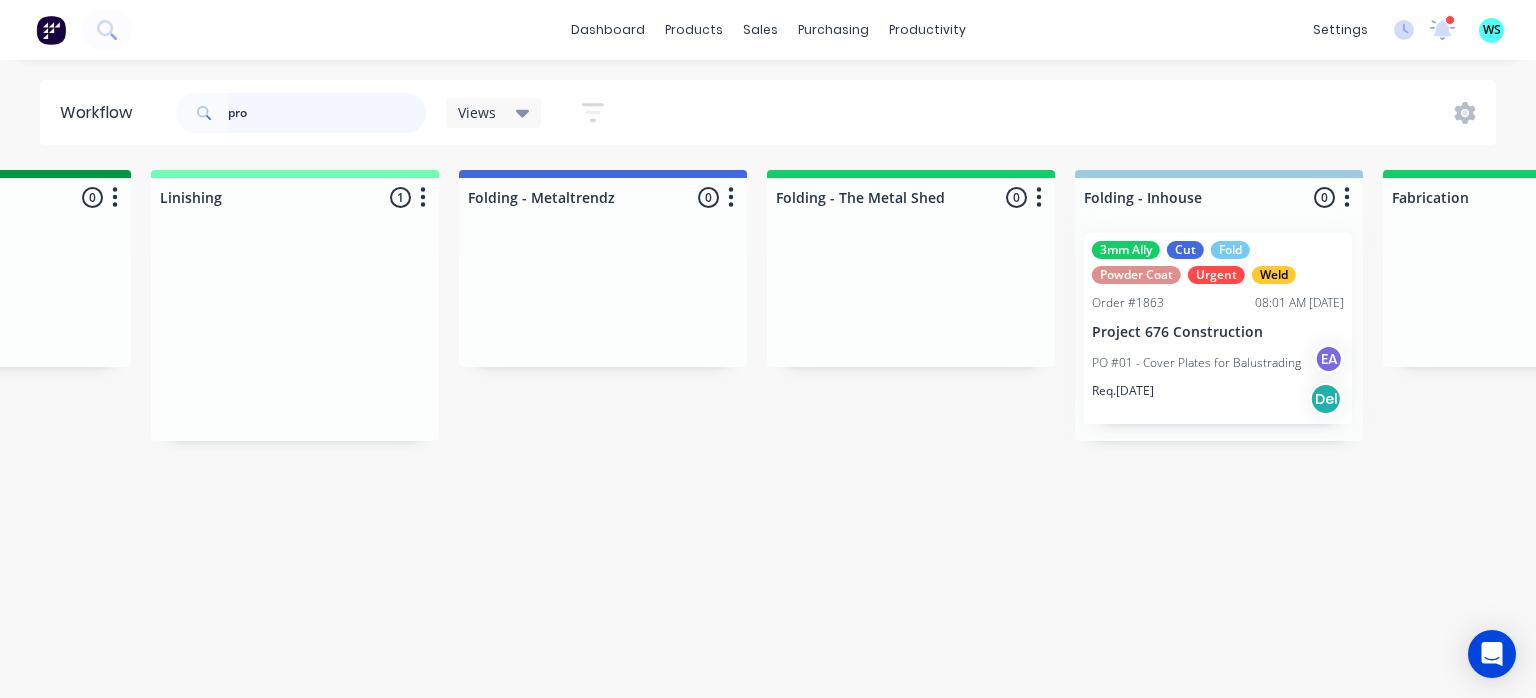 scroll, scrollTop: 0, scrollLeft: 4204, axis: horizontal 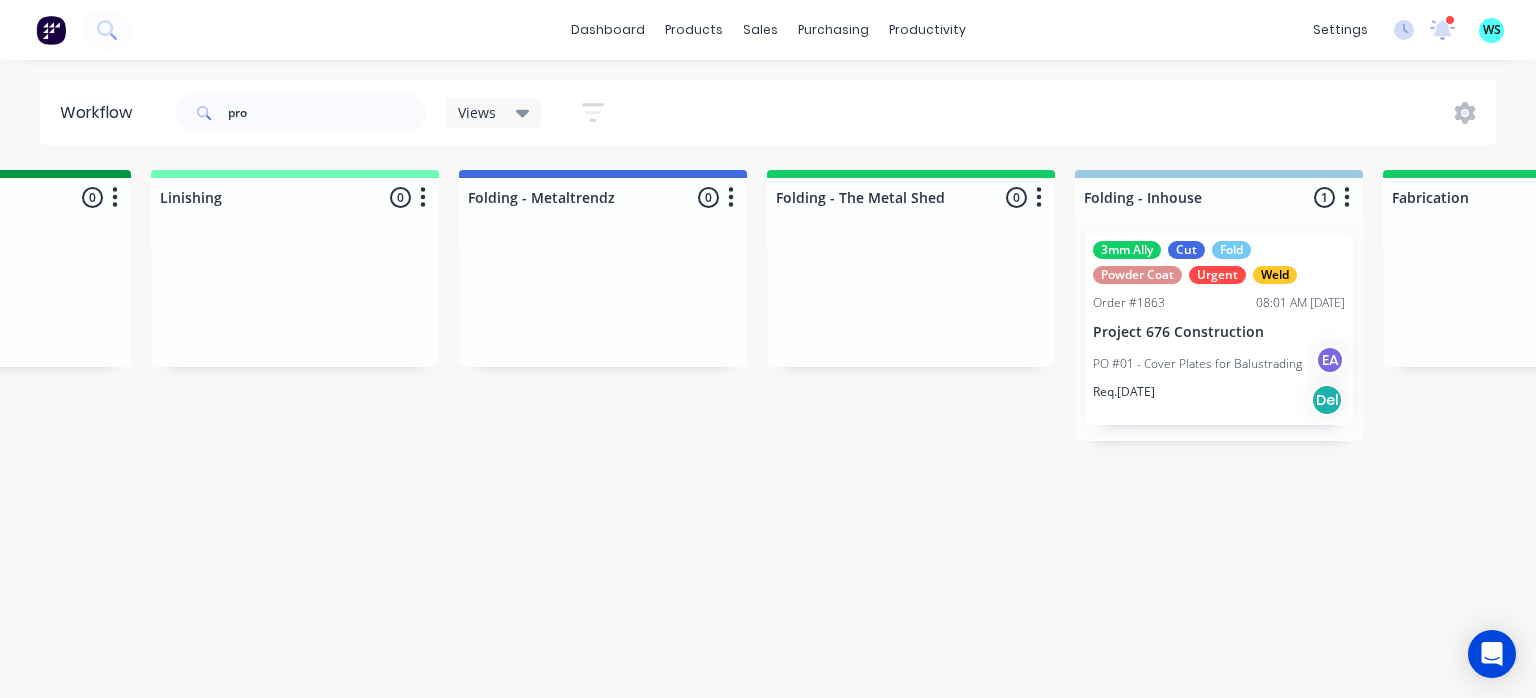 click on "PO #01 - Cover Plates for Balustrading" at bounding box center [1197, 364] 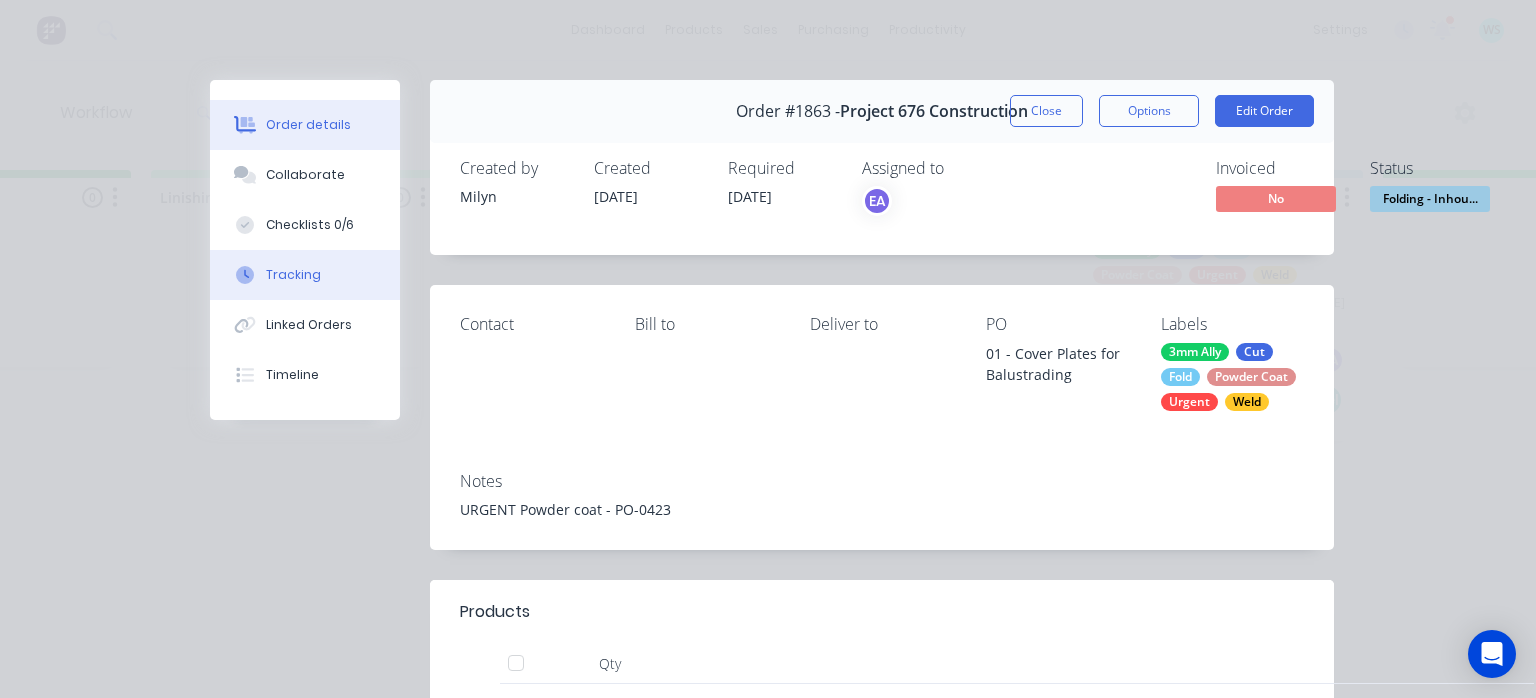 click on "Tracking" at bounding box center [305, 275] 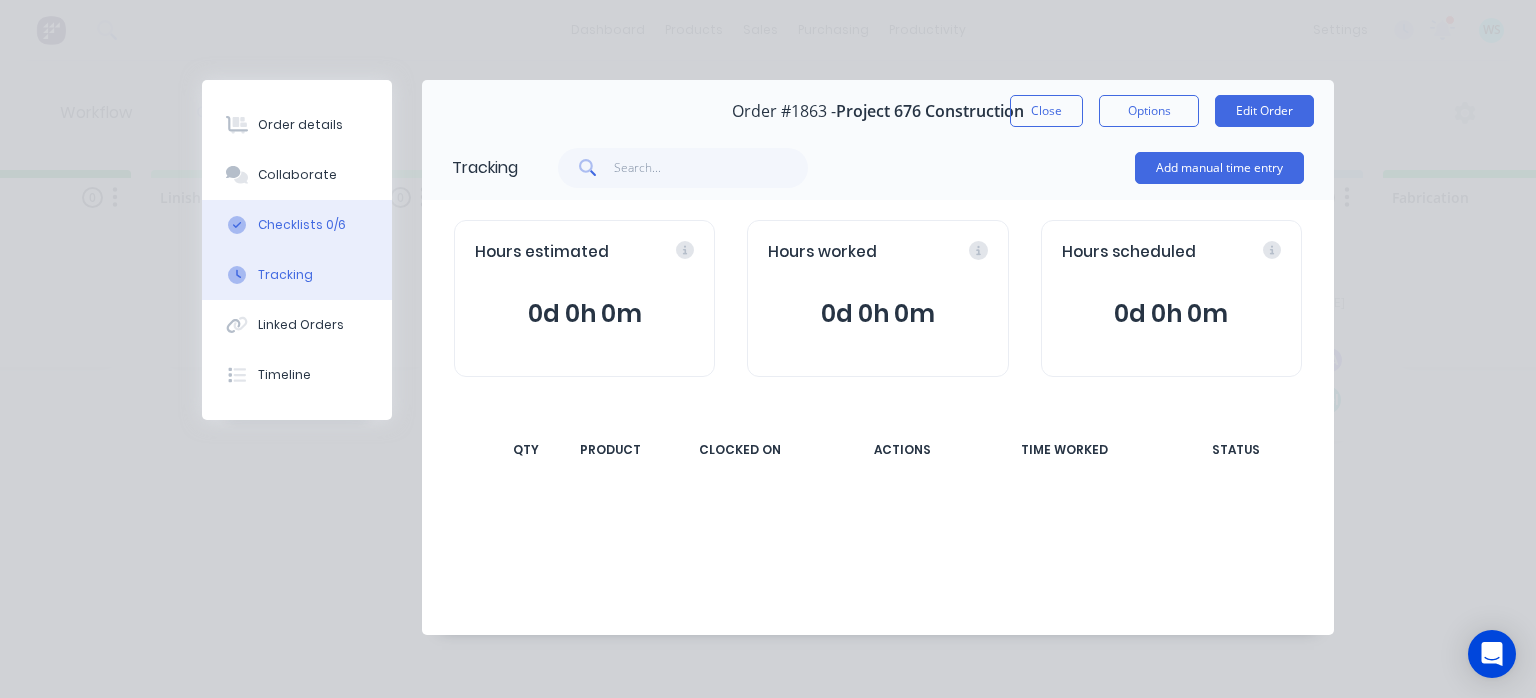 click on "Checklists 0/6" at bounding box center (302, 225) 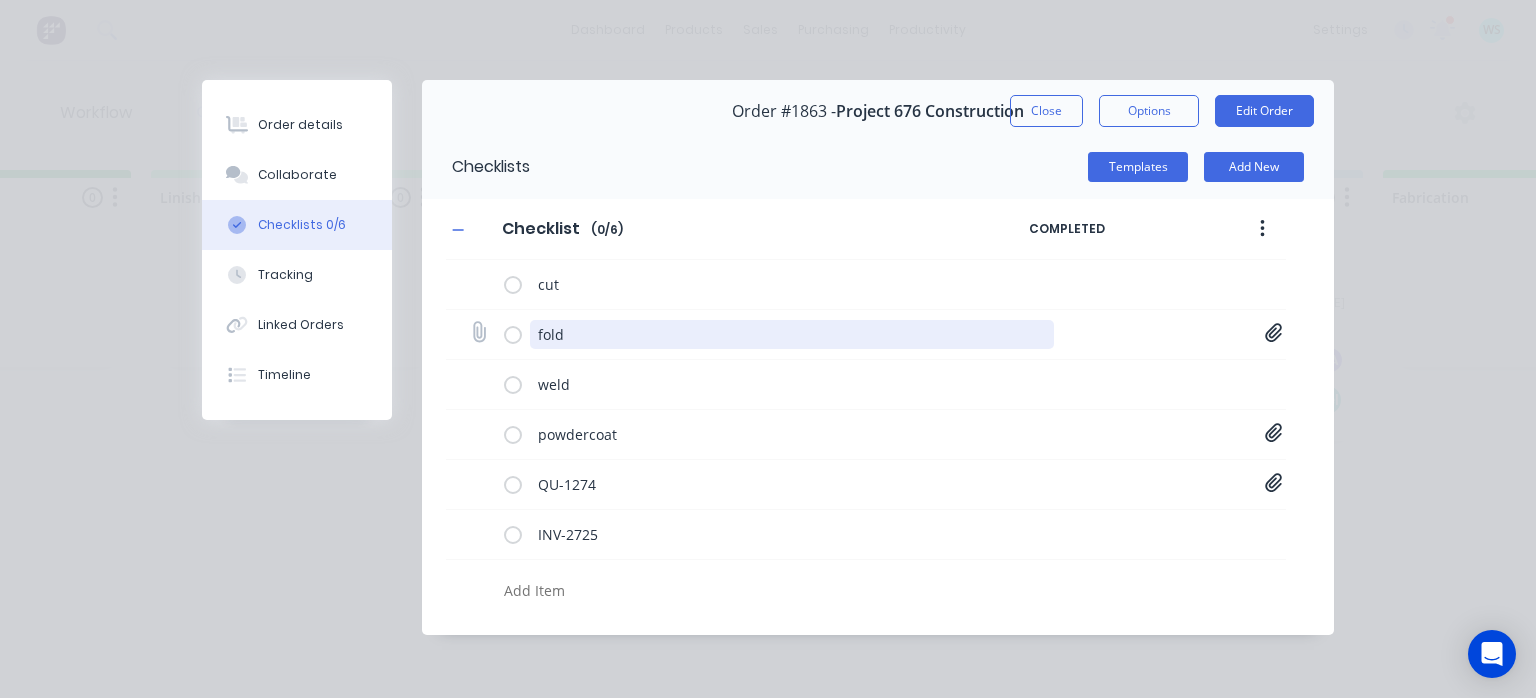 click on "fold" at bounding box center [792, 334] 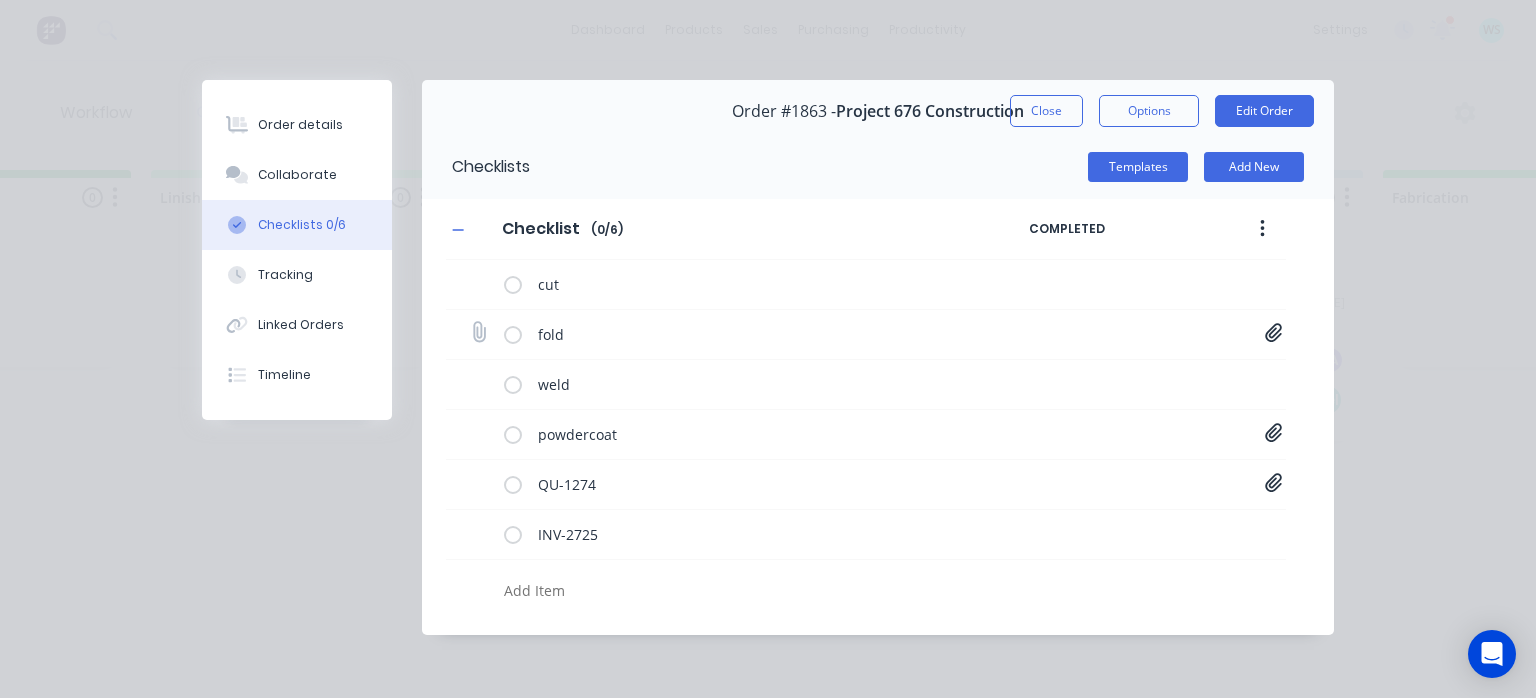 click 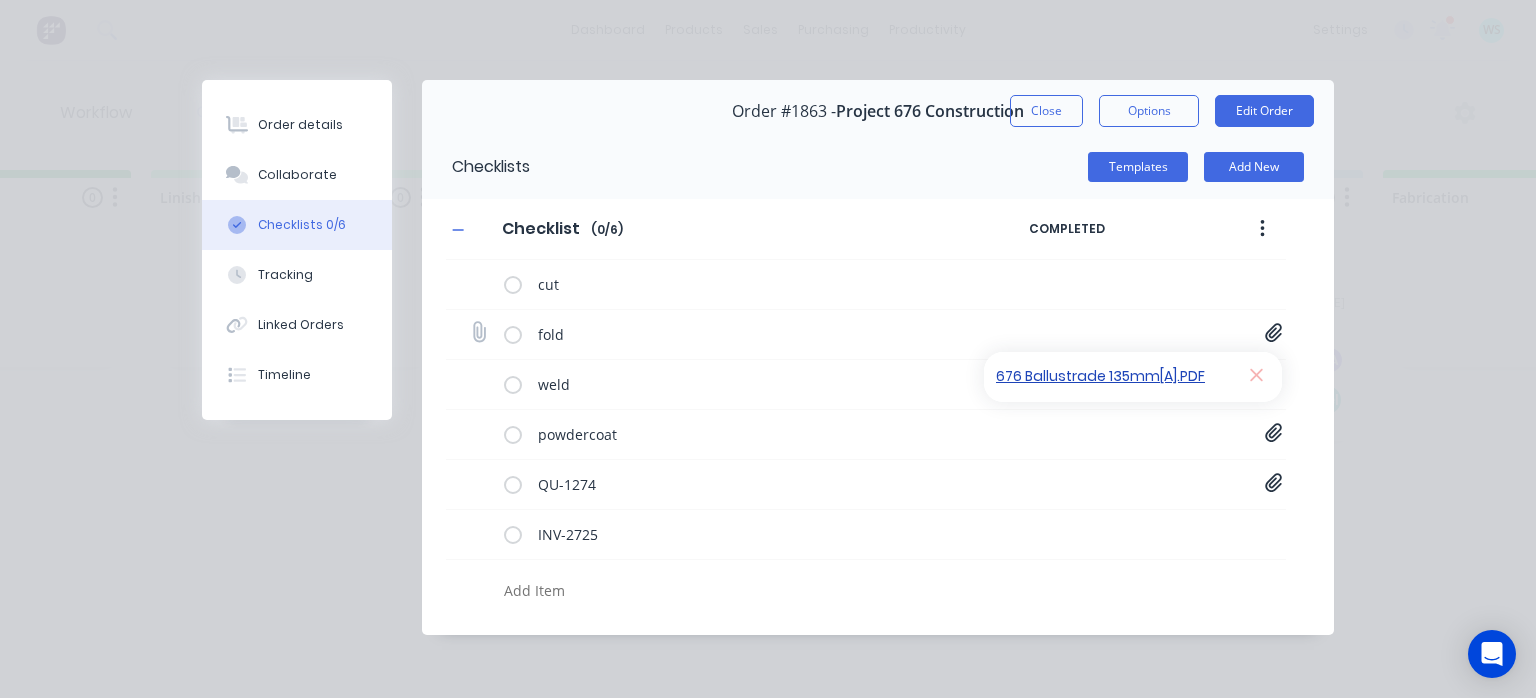 click on "676 Ballustrade 135mm[A].PDF" at bounding box center [1112, 376] 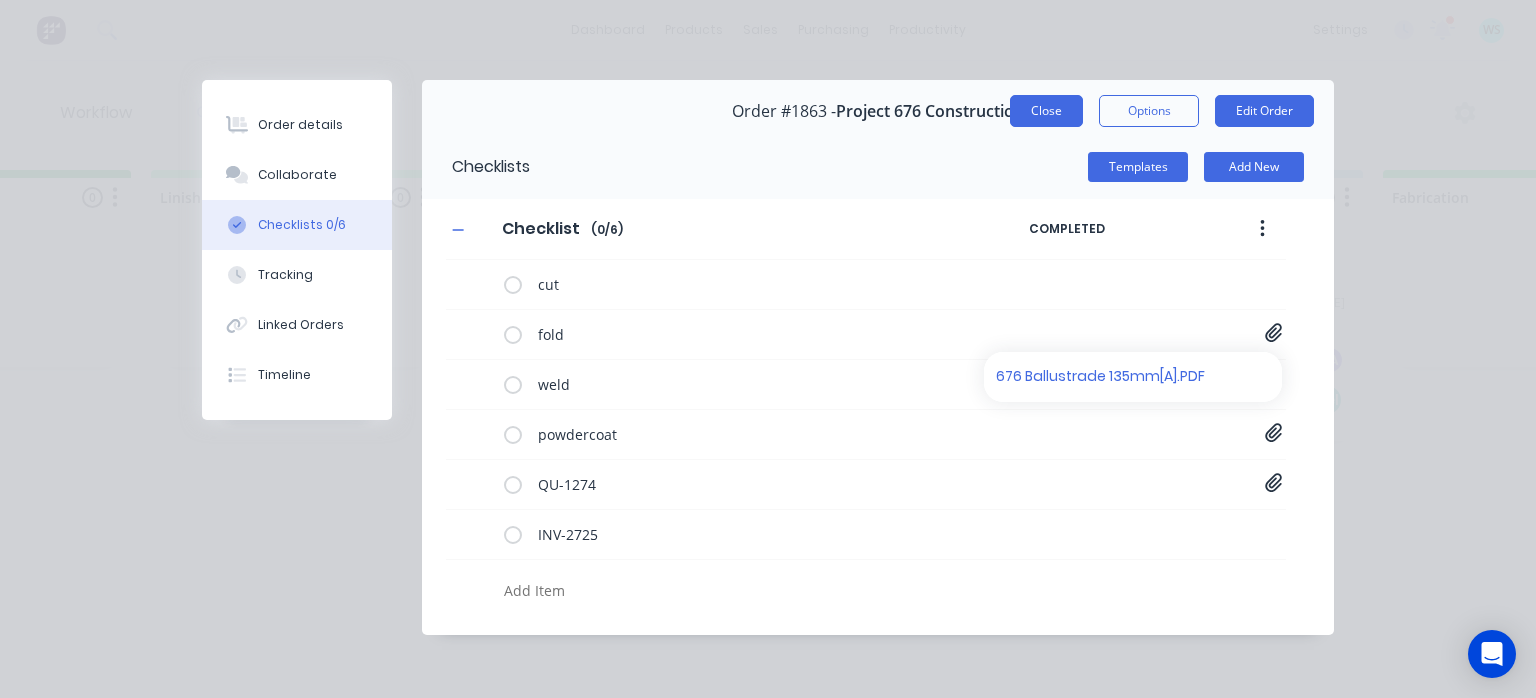 click on "Close" at bounding box center (1046, 111) 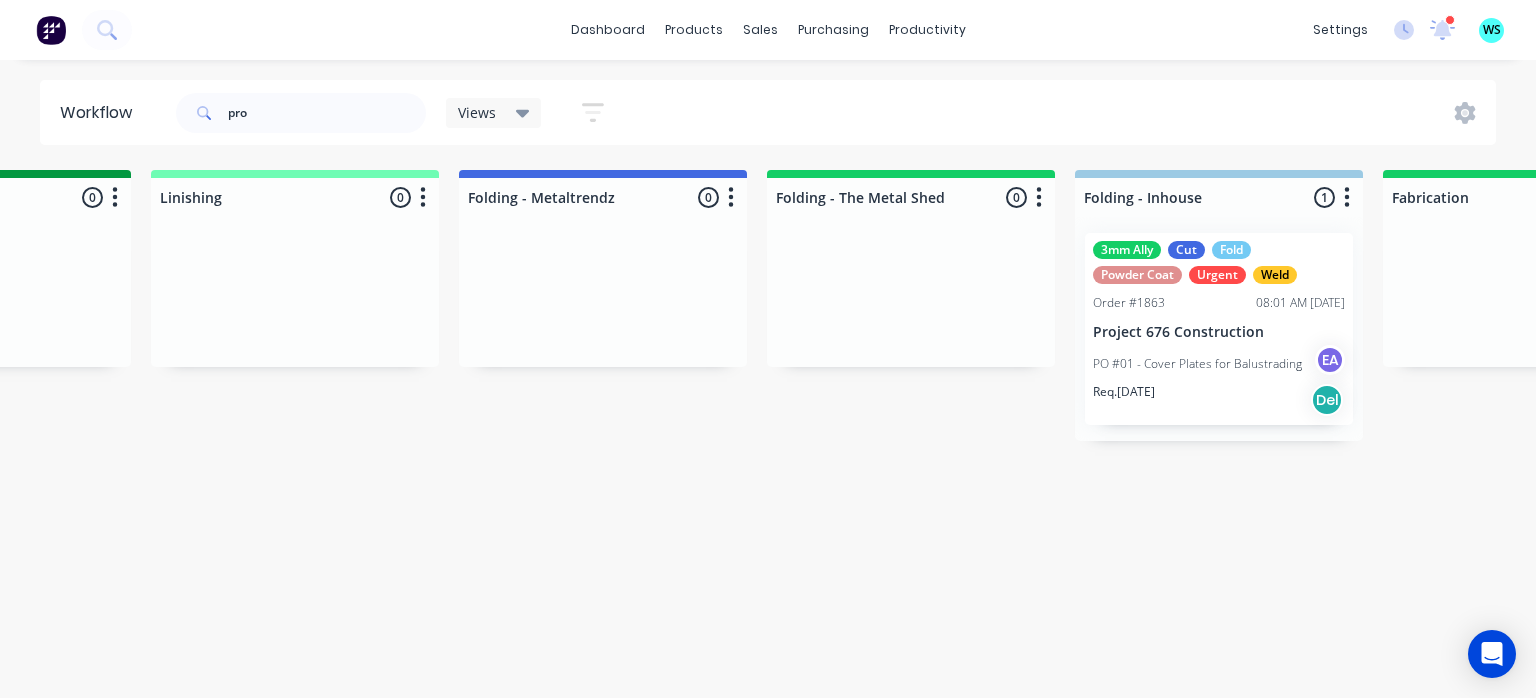 click on "Req. [DATE] Del" at bounding box center [1219, 400] 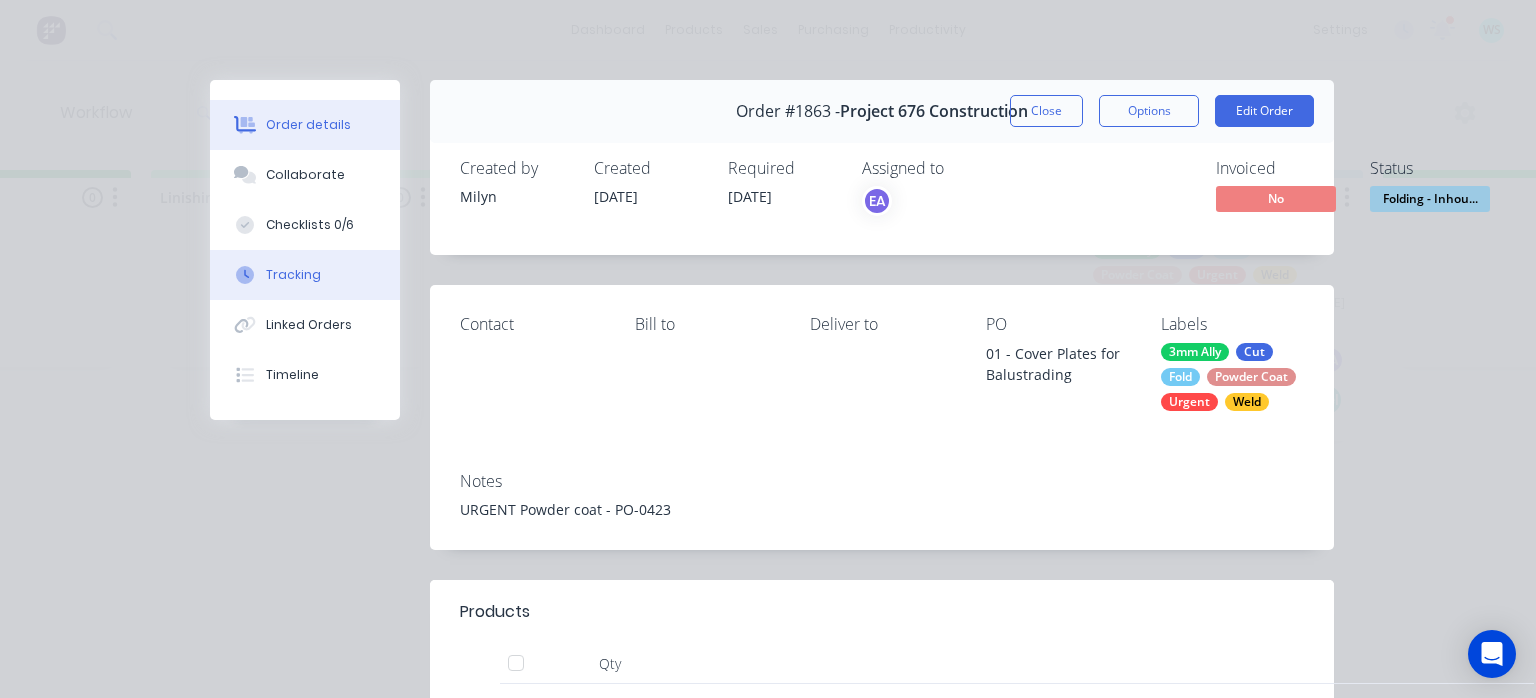 click on "Tracking" at bounding box center (293, 275) 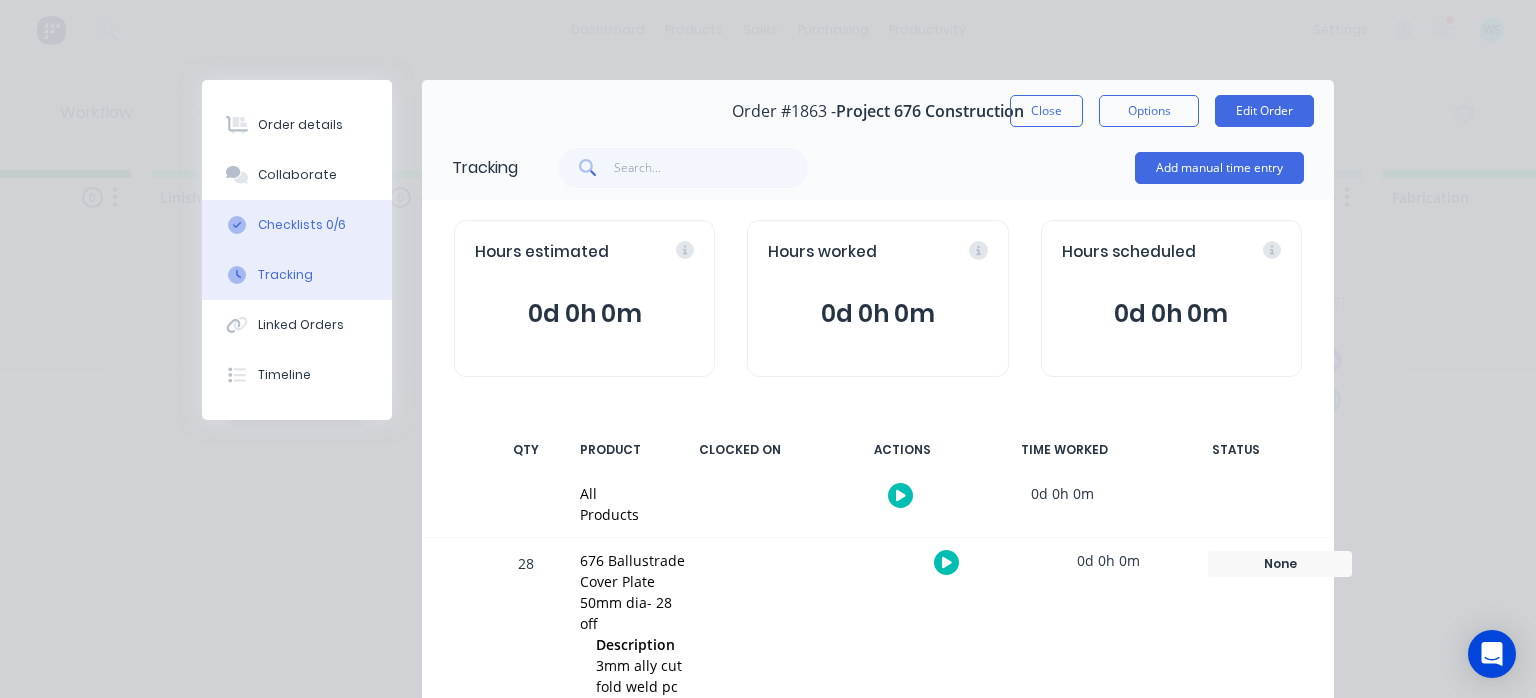 click on "Checklists 0/6" at bounding box center (302, 225) 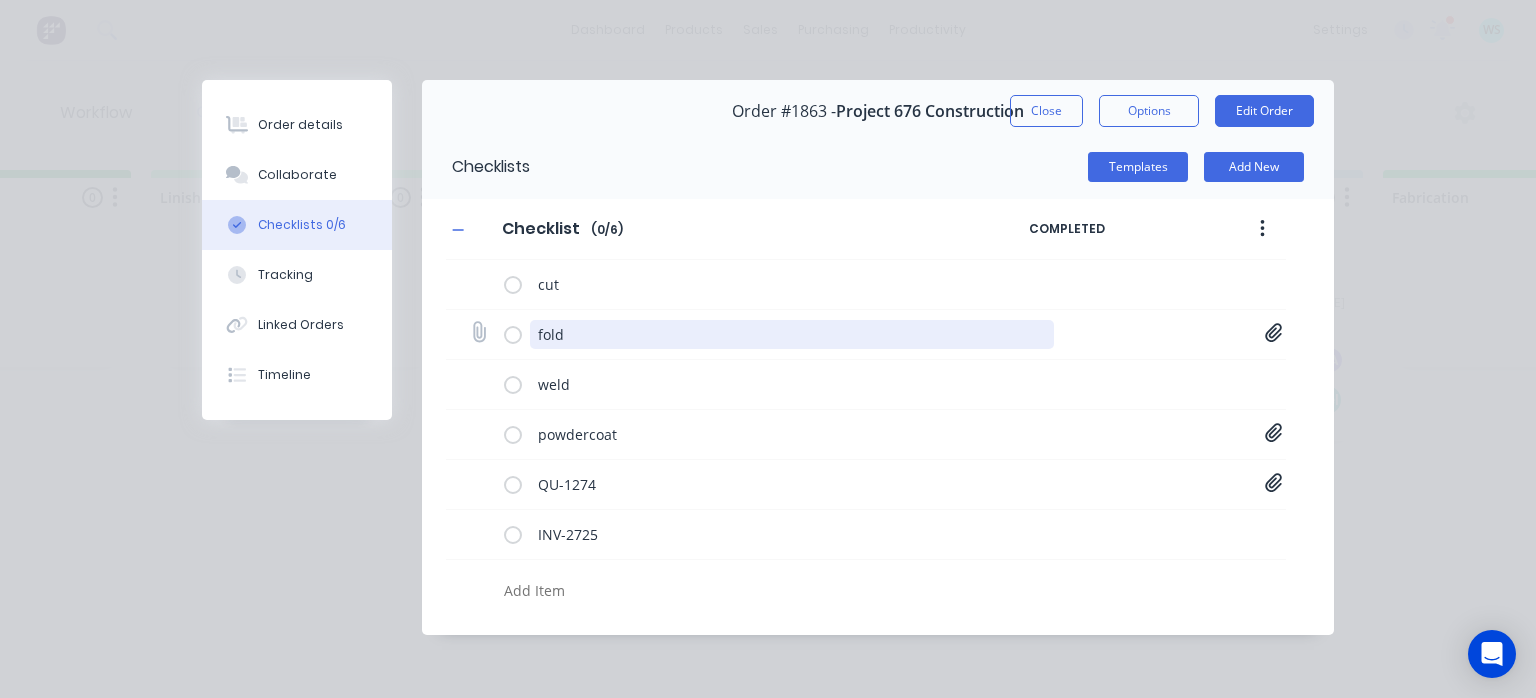 click on "fold" at bounding box center [792, 334] 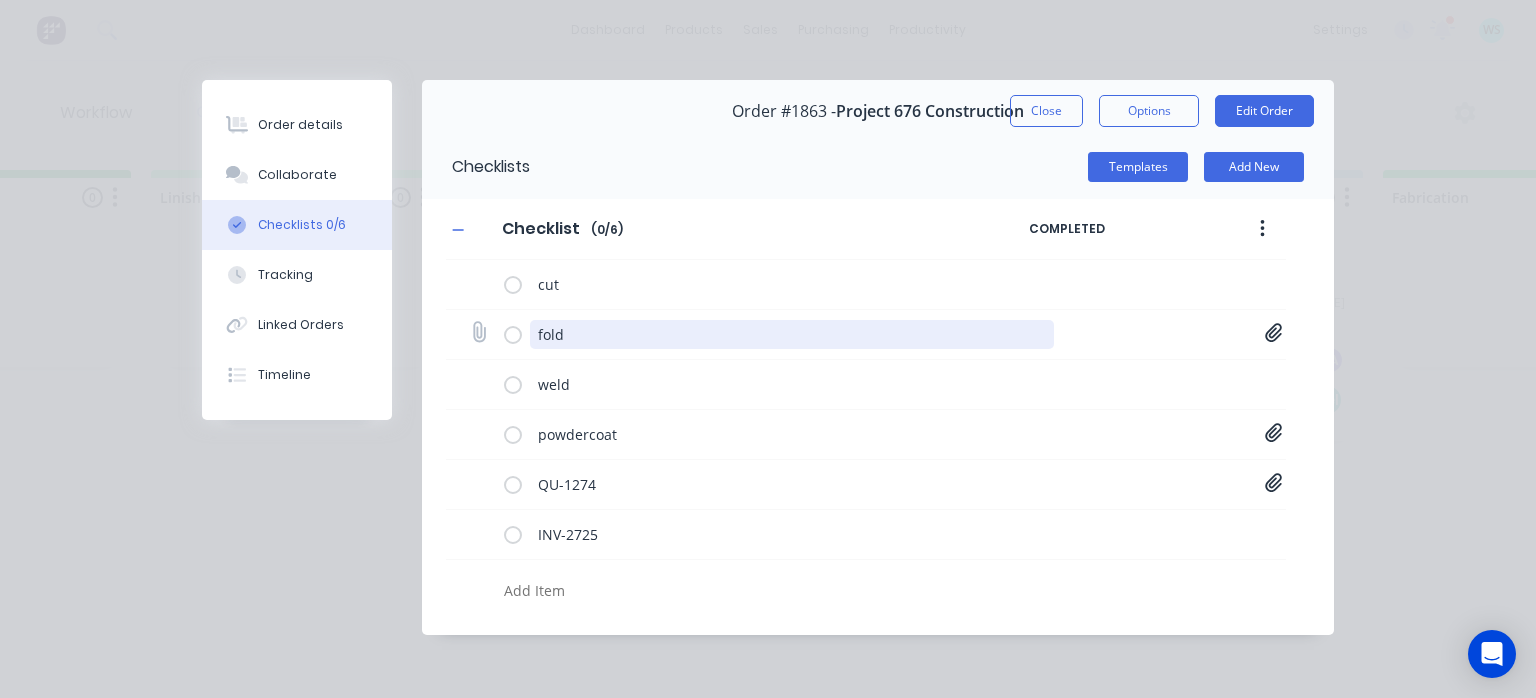 click on "fold" at bounding box center [792, 334] 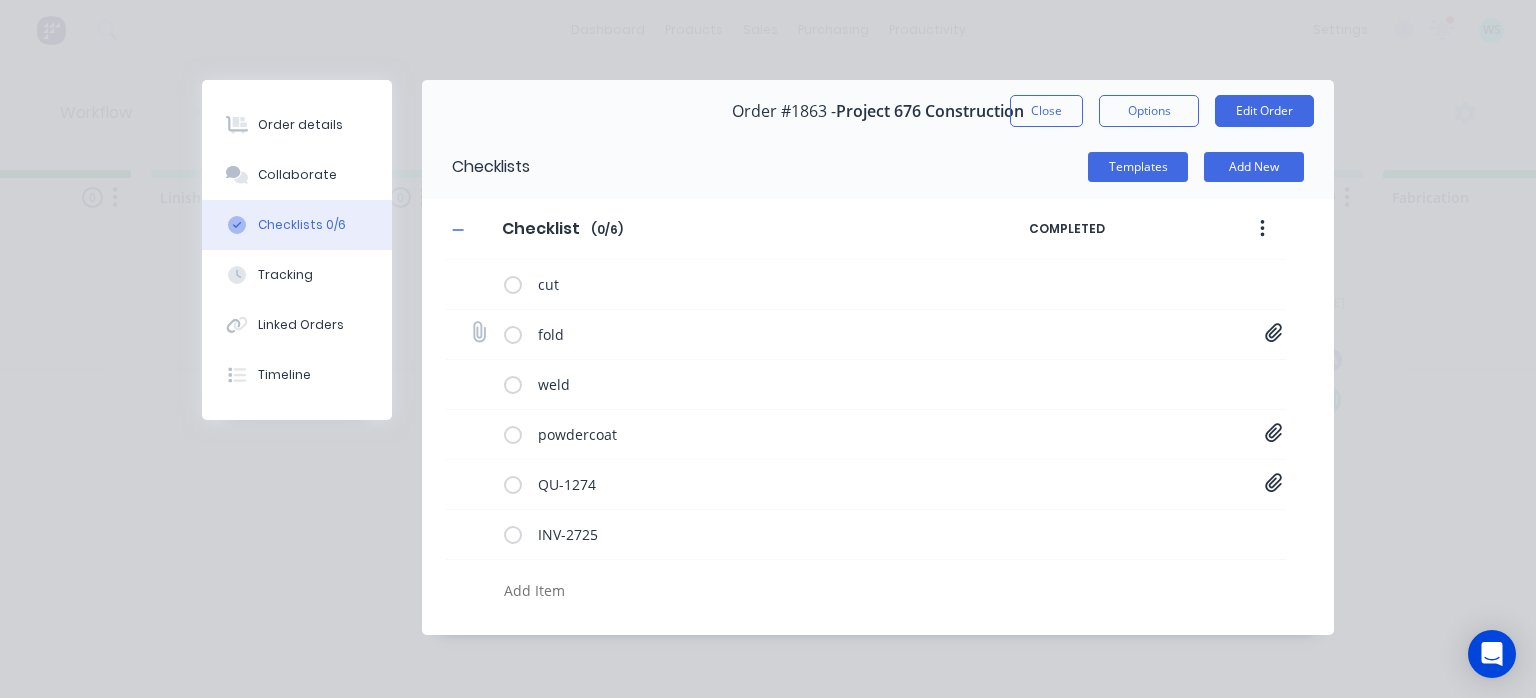 click on "fold 676 Ballustrade 135mm[A].PDF" at bounding box center (866, 335) 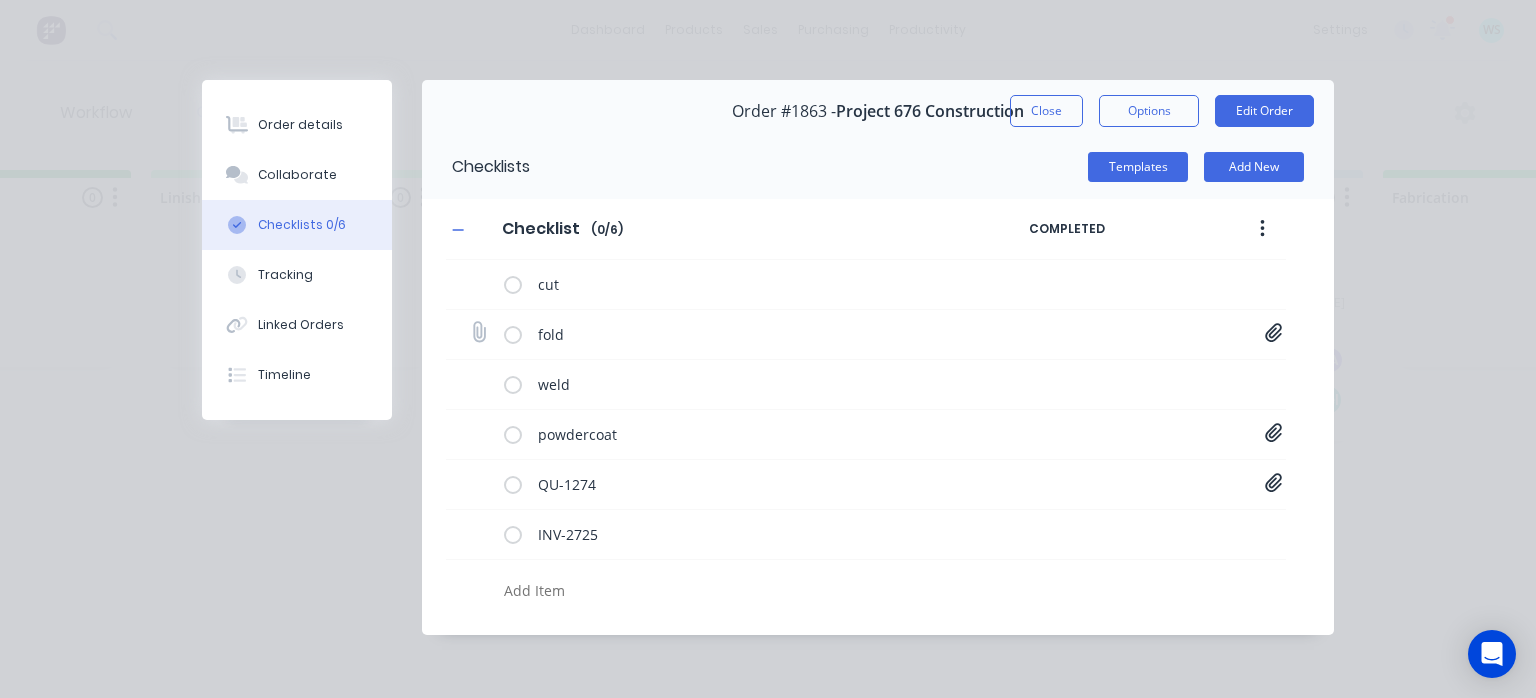 click 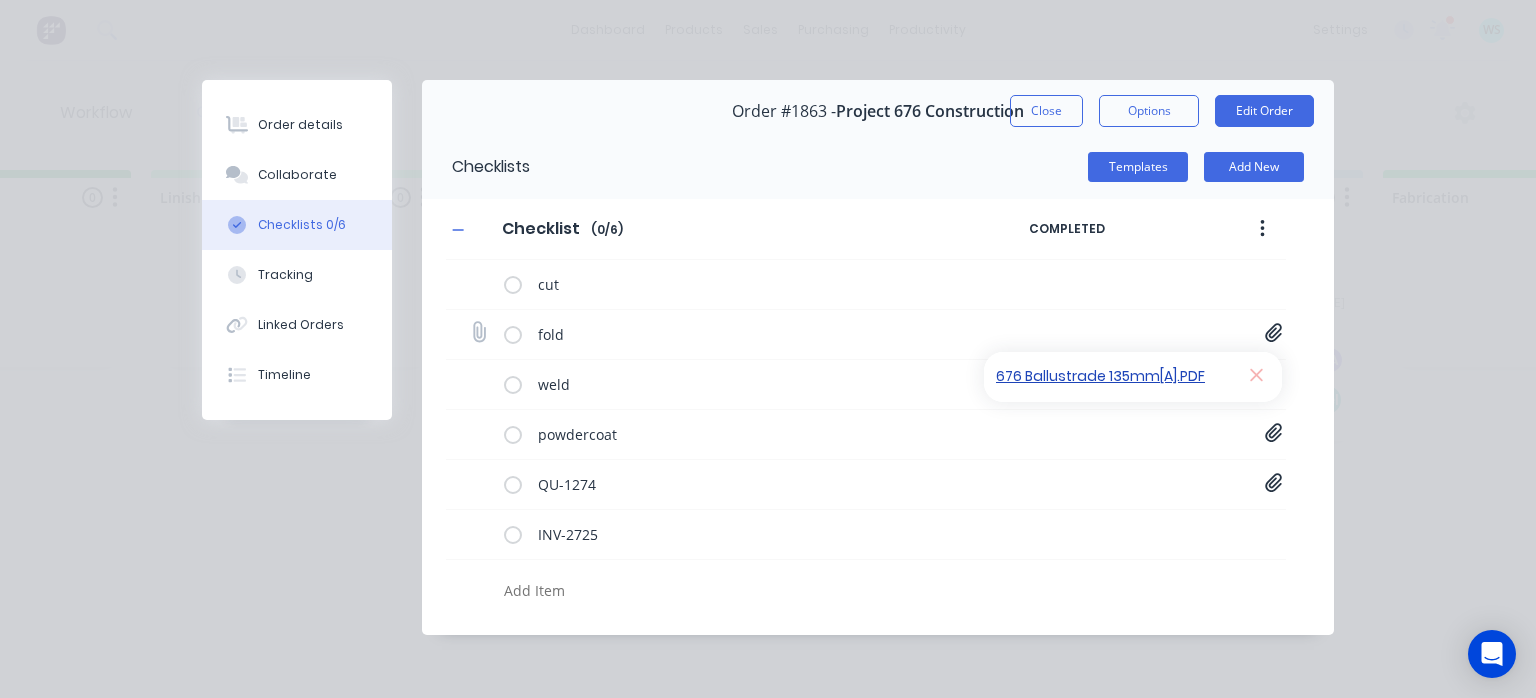 click on "676 Ballustrade 135mm[A].PDF" at bounding box center (1112, 376) 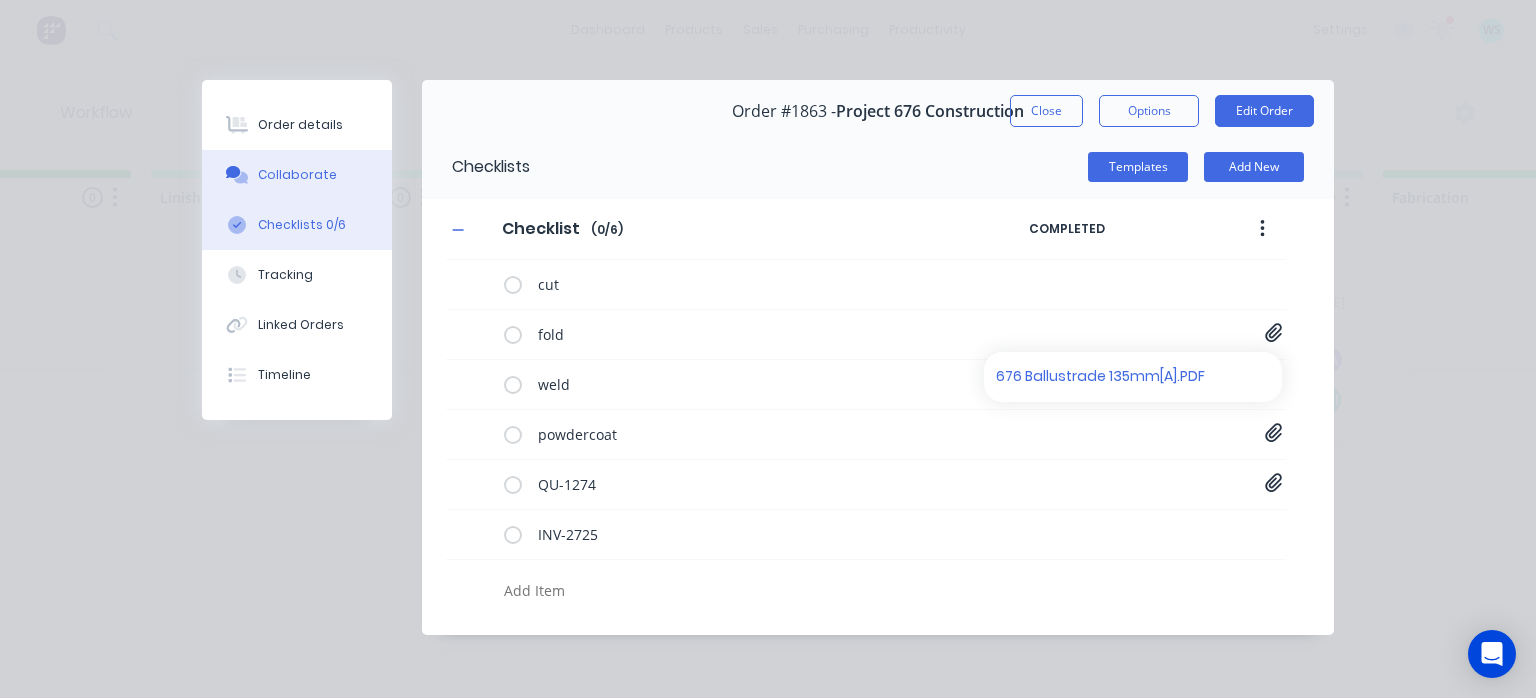 click on "Collaborate" at bounding box center (297, 175) 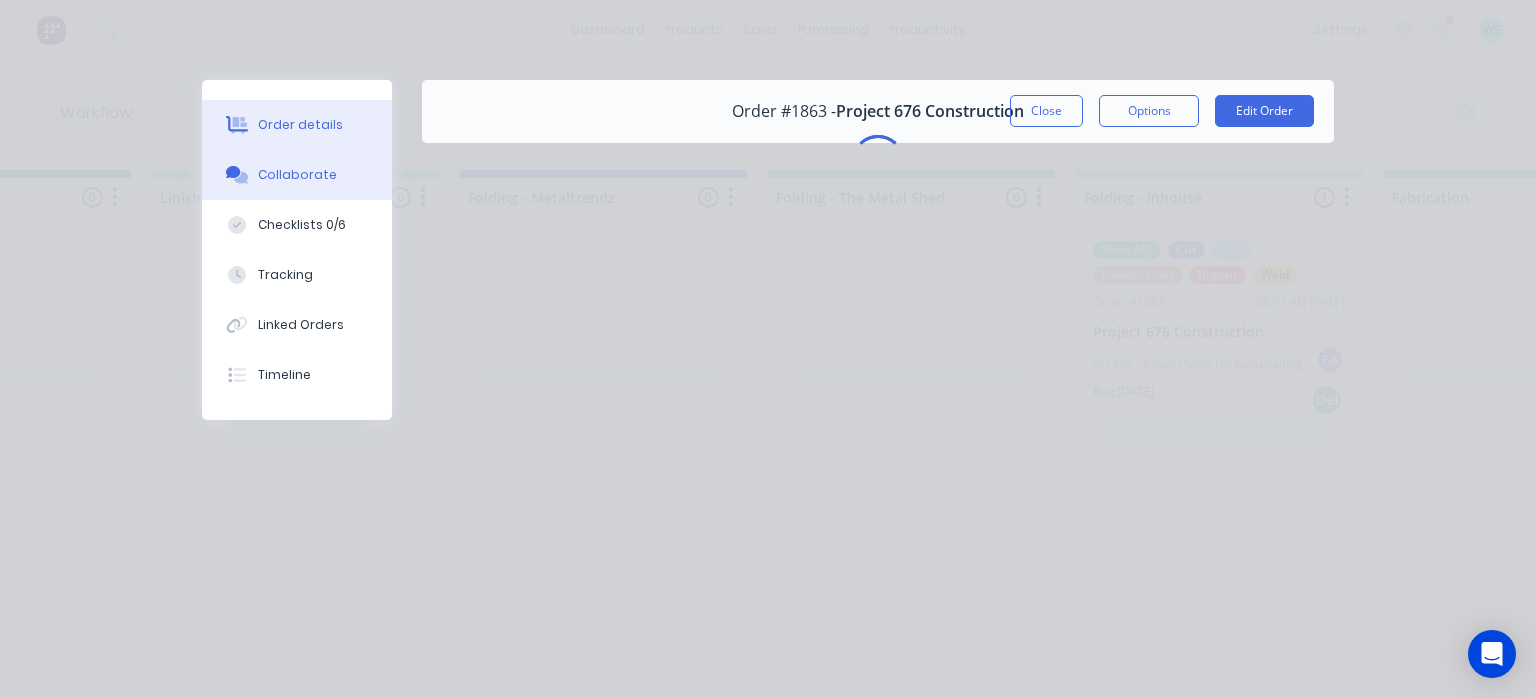 click on "Order details" at bounding box center (300, 125) 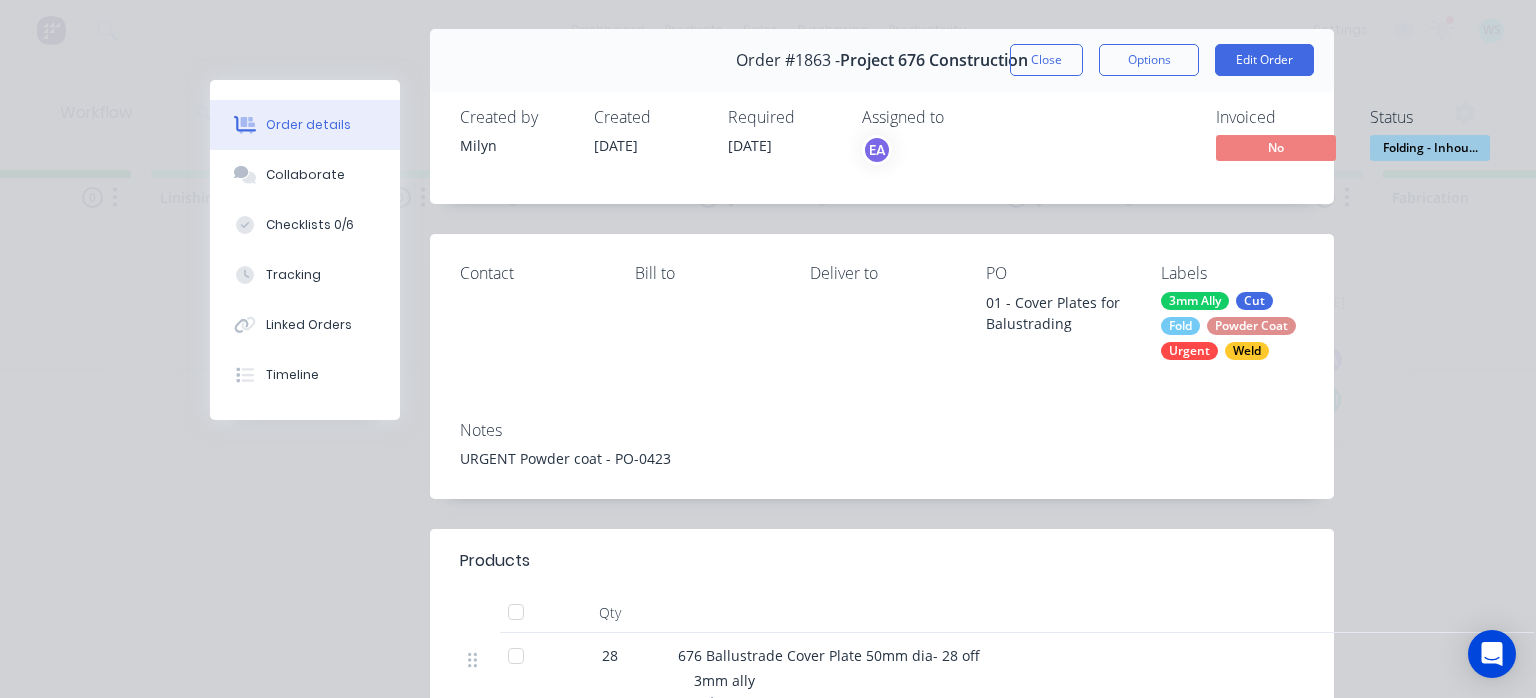 scroll, scrollTop: 0, scrollLeft: 0, axis: both 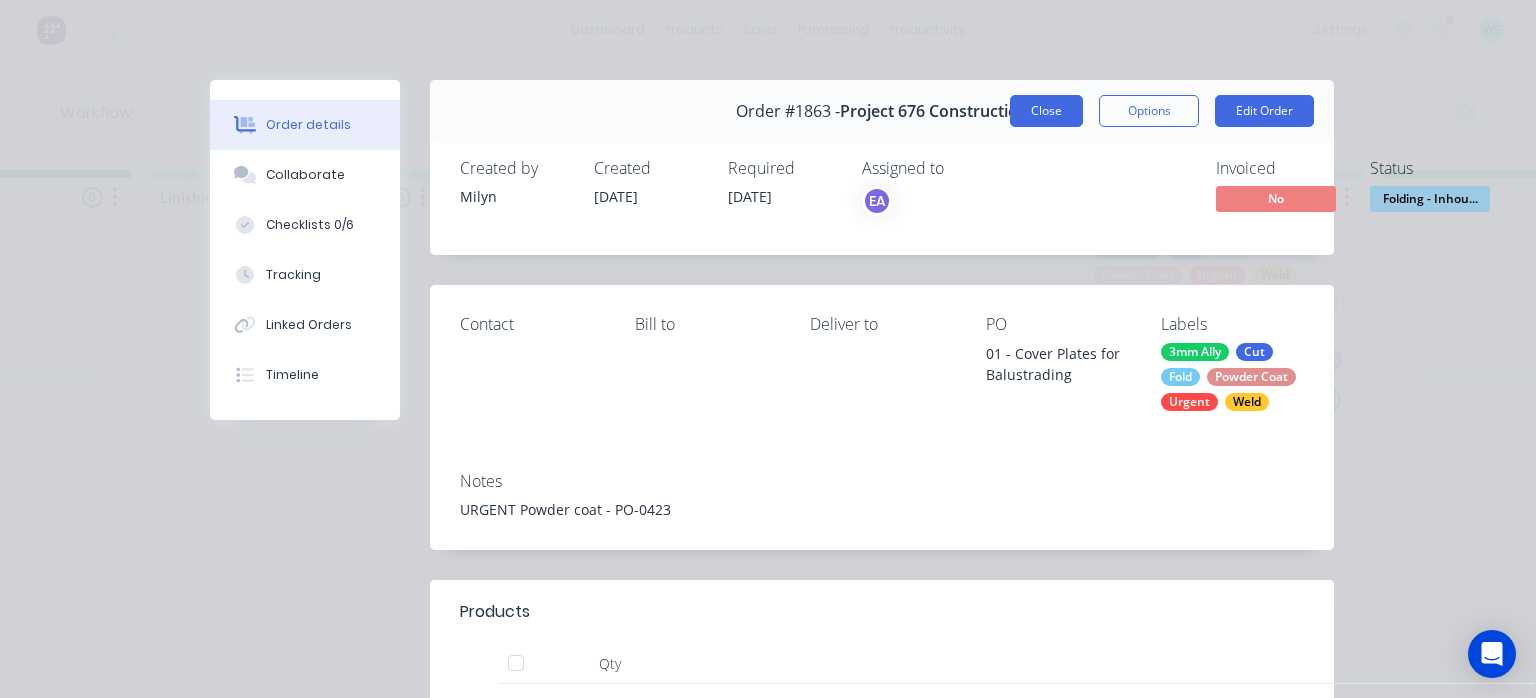 click on "Close" at bounding box center (1046, 111) 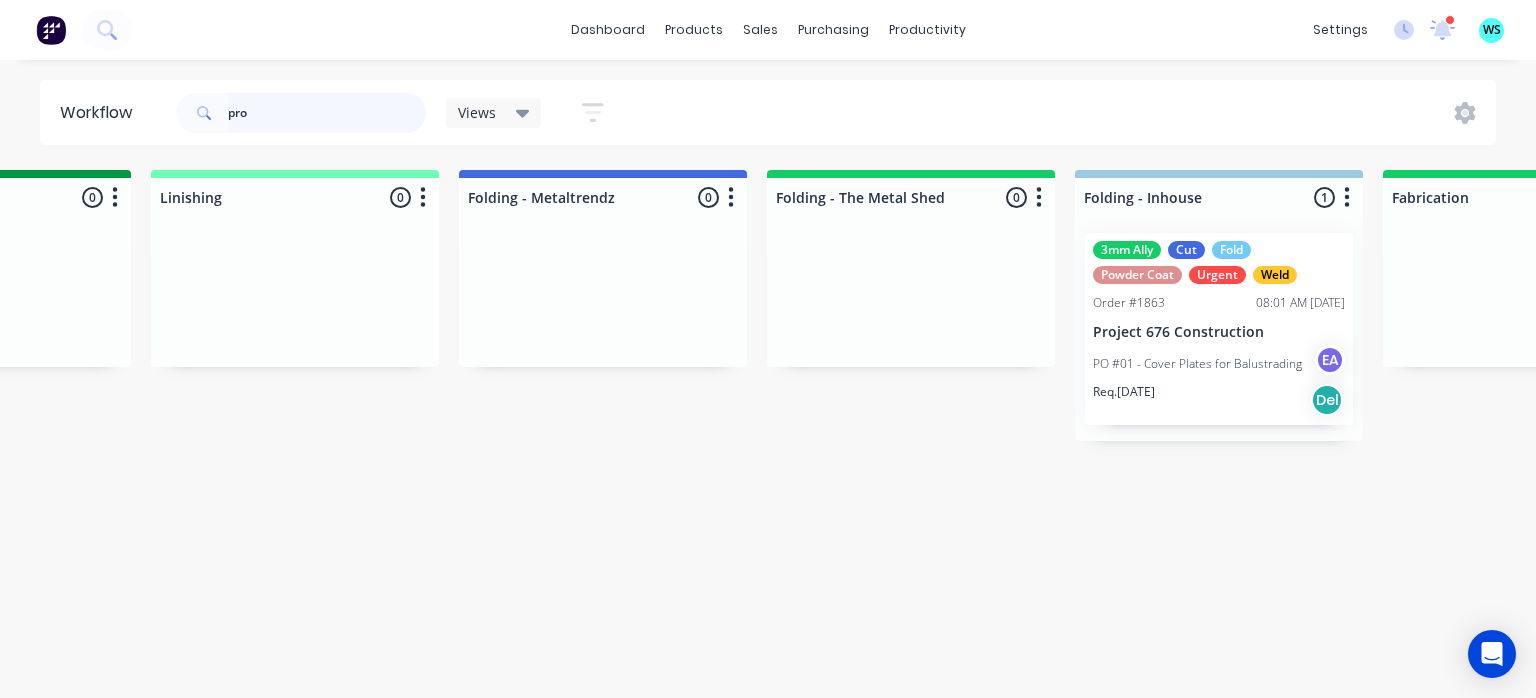 drag, startPoint x: 292, startPoint y: 122, endPoint x: 194, endPoint y: 91, distance: 102.78619 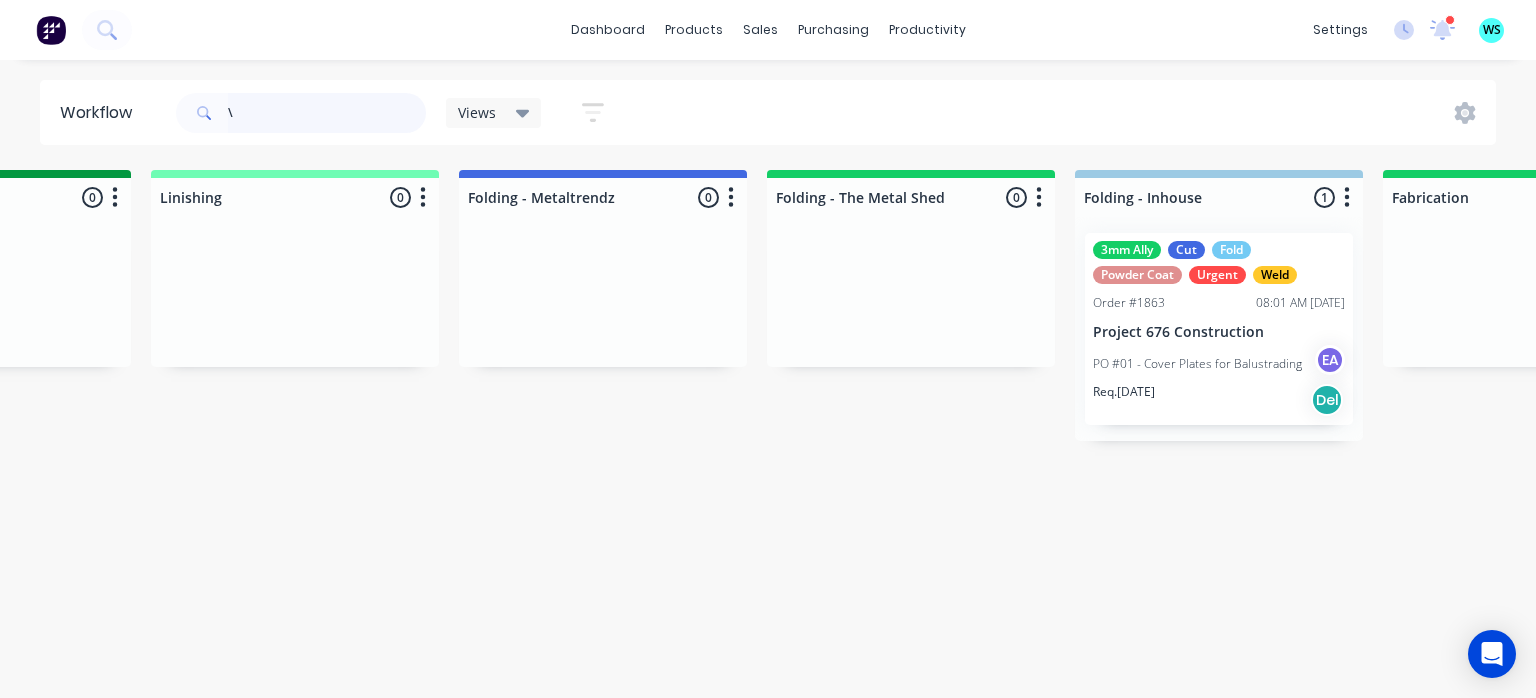 type on "\" 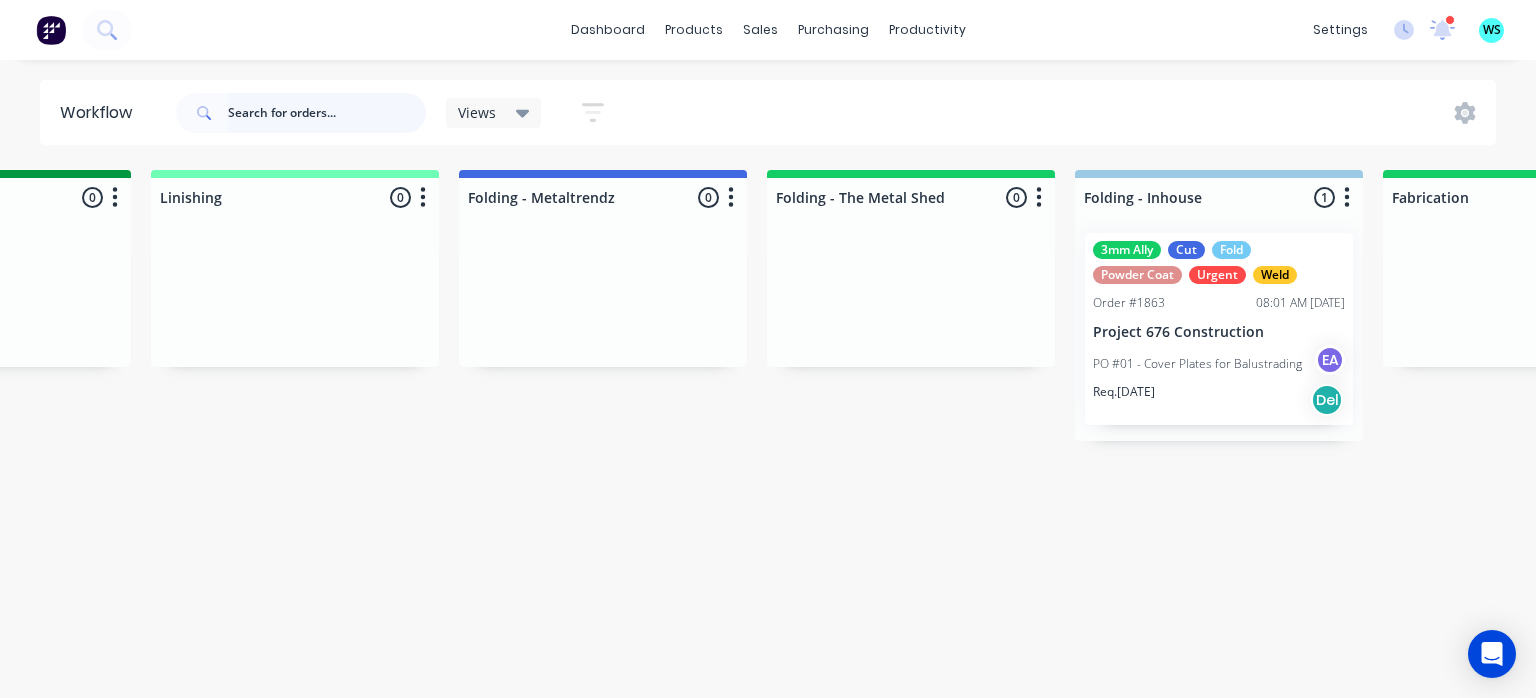 scroll, scrollTop: 0, scrollLeft: 0, axis: both 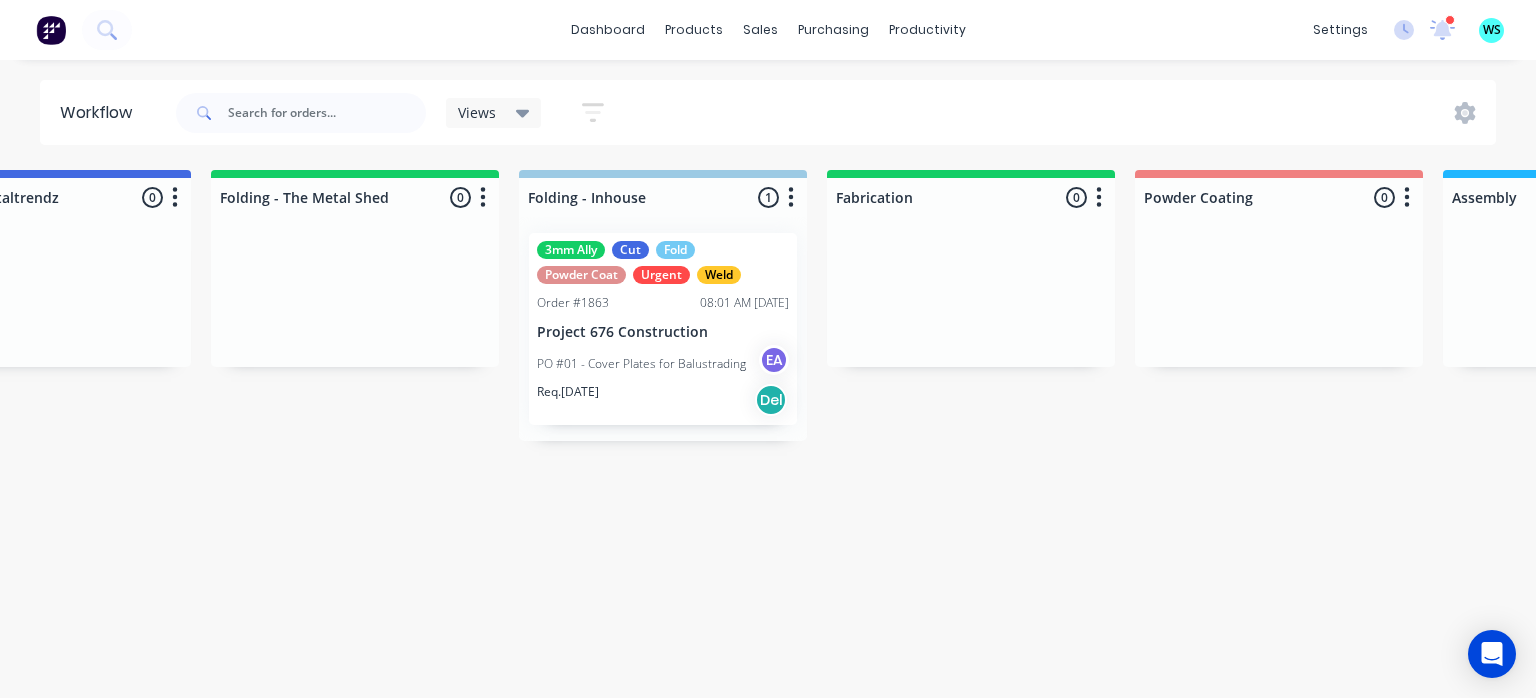 drag, startPoint x: 923, startPoint y: 693, endPoint x: 908, endPoint y: 701, distance: 17 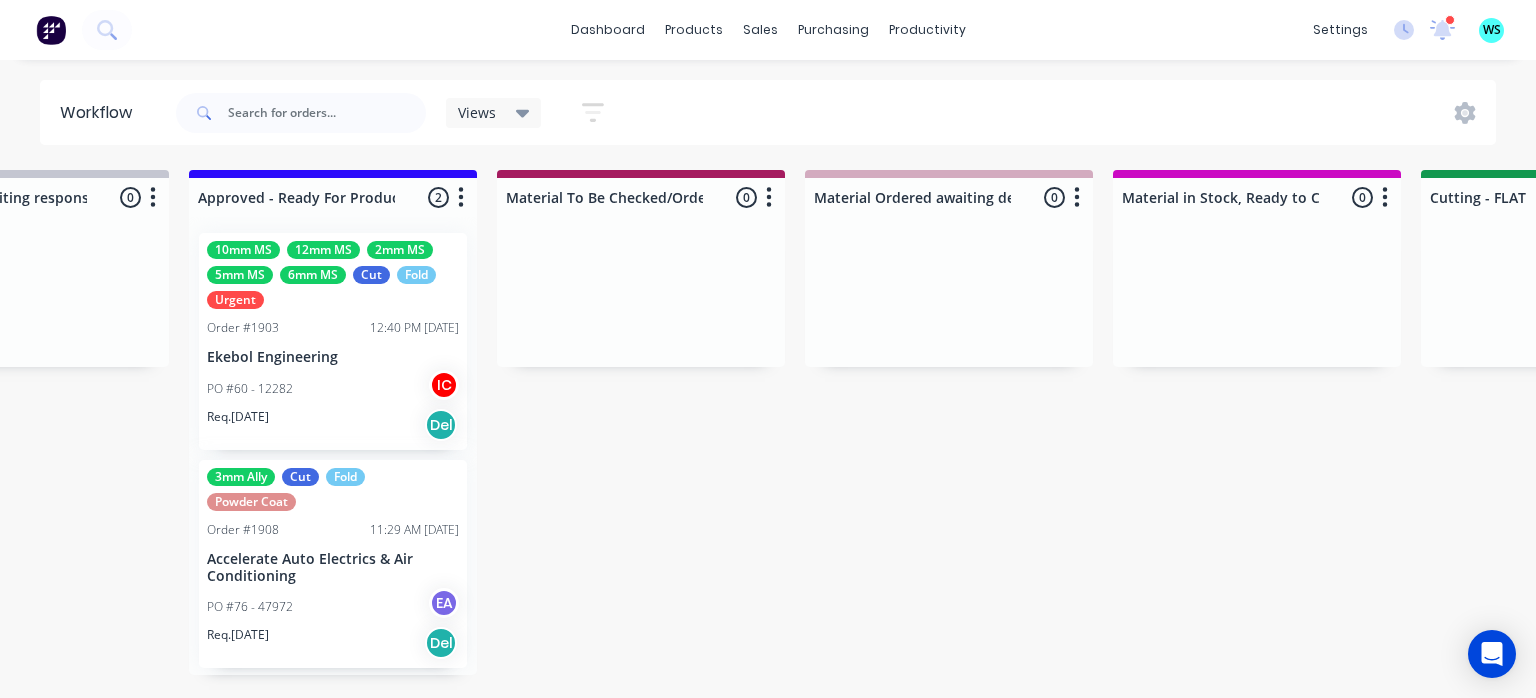 scroll, scrollTop: 0, scrollLeft: 2148, axis: horizontal 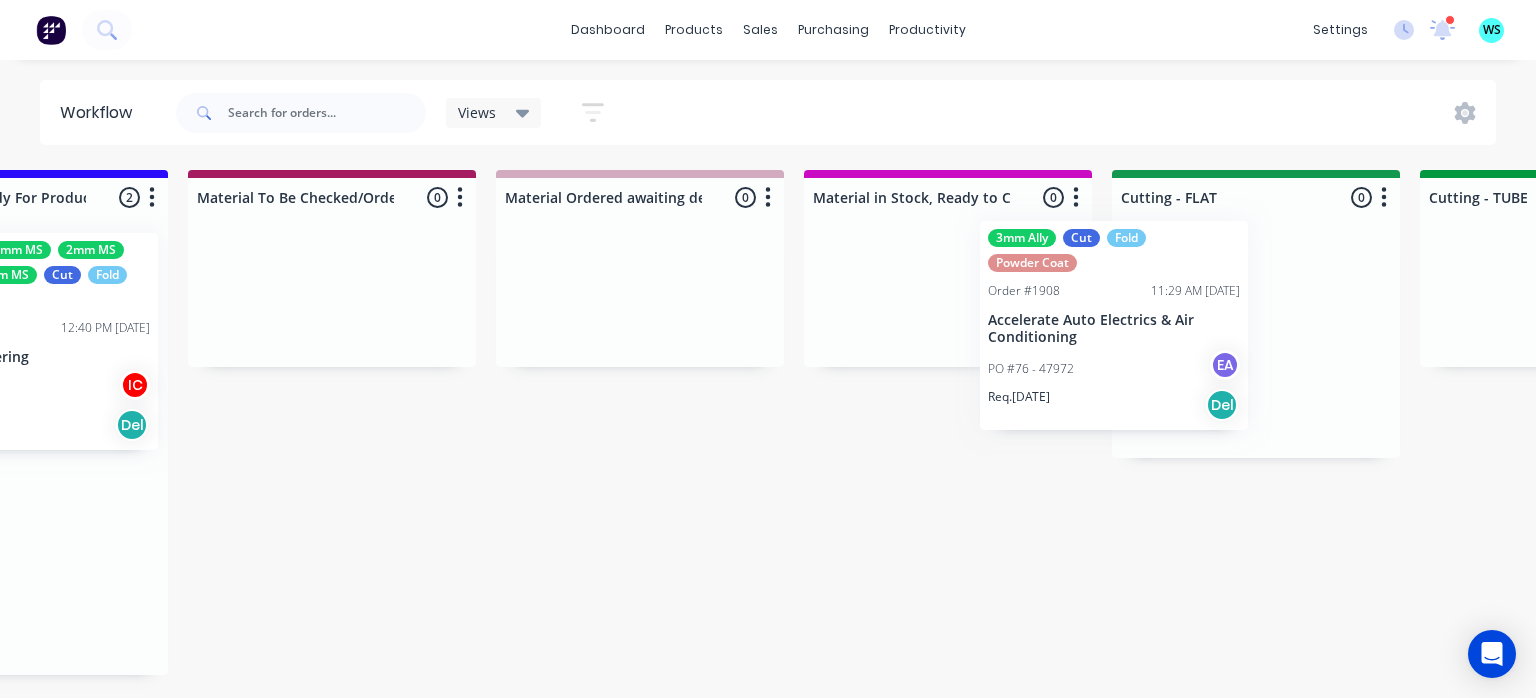 drag, startPoint x: 516, startPoint y: 592, endPoint x: 1199, endPoint y: 329, distance: 731.8866 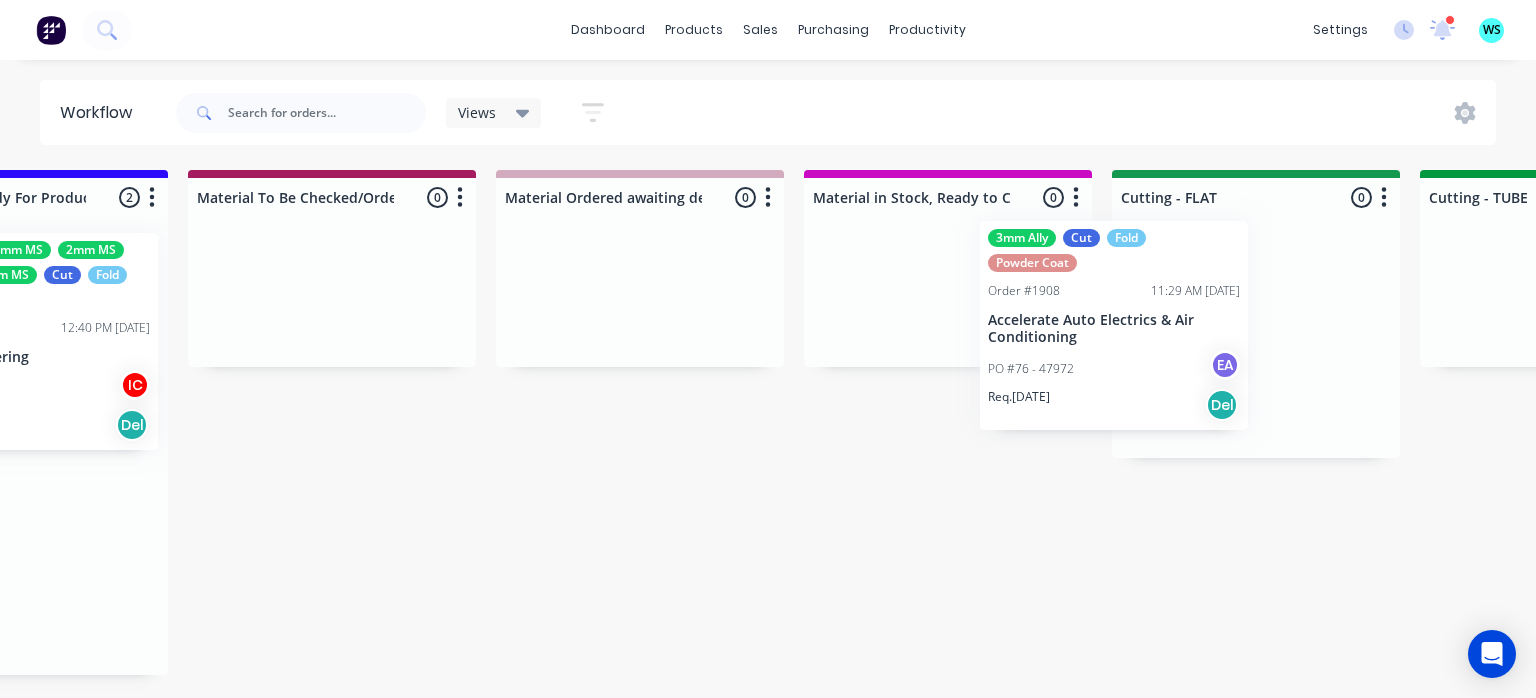 click on "Submitted 1 Status colour #273444 hex #273444 Save Cancel Sort By Created date Required date Order number Customer name Most recent 0-Add labels for all materials and processes here 100x50x3mm ally RHS 2.5mm SS 3mm Ally Cut Fold M10 Hex Nutserts Powder Coat Order #386 09:56 AM [DATE] Metalmorphic PO #00-Template Req. [DATE] Del Draw Up - [PERSON_NAME] 0 Status colour #F6D982 hex #F6D982 Save Cancel Sort By Created date Required date Order number Customer name Most recent Notifications Email SMS Delete Draw Up - [PERSON_NAME] 0 Status colour #7E6FD8 hex #7E6FD8 Save Cancel Sort By Created date Required date Order number Customer name Most recent Notifications Email SMS Delete Metalmorphic/MORPHD Pending 0 Status colour #4169E1 hex #4169E1 Save Cancel Sort By Created date Required date Order number Customer name Most recent Notifications Email SMS Delete Pending Design 2 Status colour #0884C2 hex #0884C2 Save Cancel Sort By Created date Required date Order number Customer name Most recent Notifications Email SMS Delete Req." at bounding box center [1490, 422] 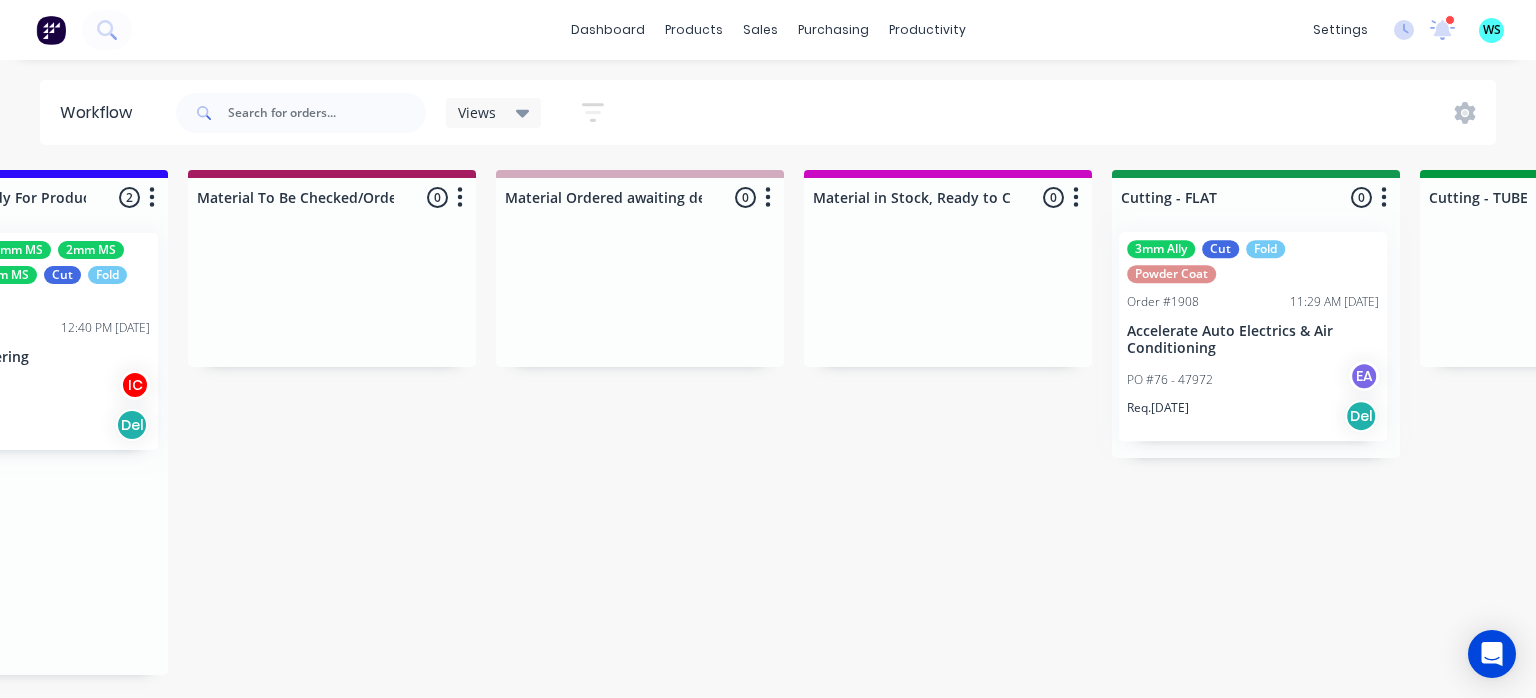 scroll, scrollTop: 0, scrollLeft: 2629, axis: horizontal 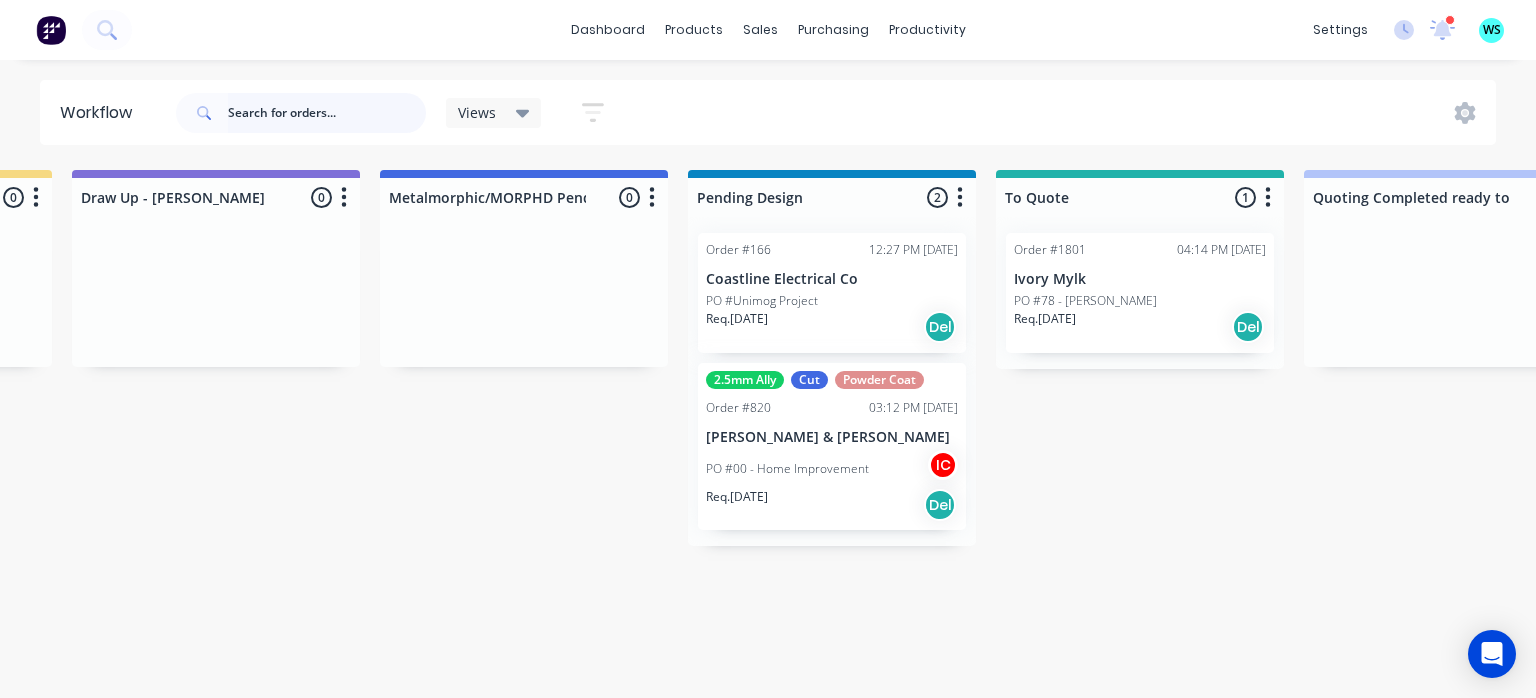 click at bounding box center (327, 113) 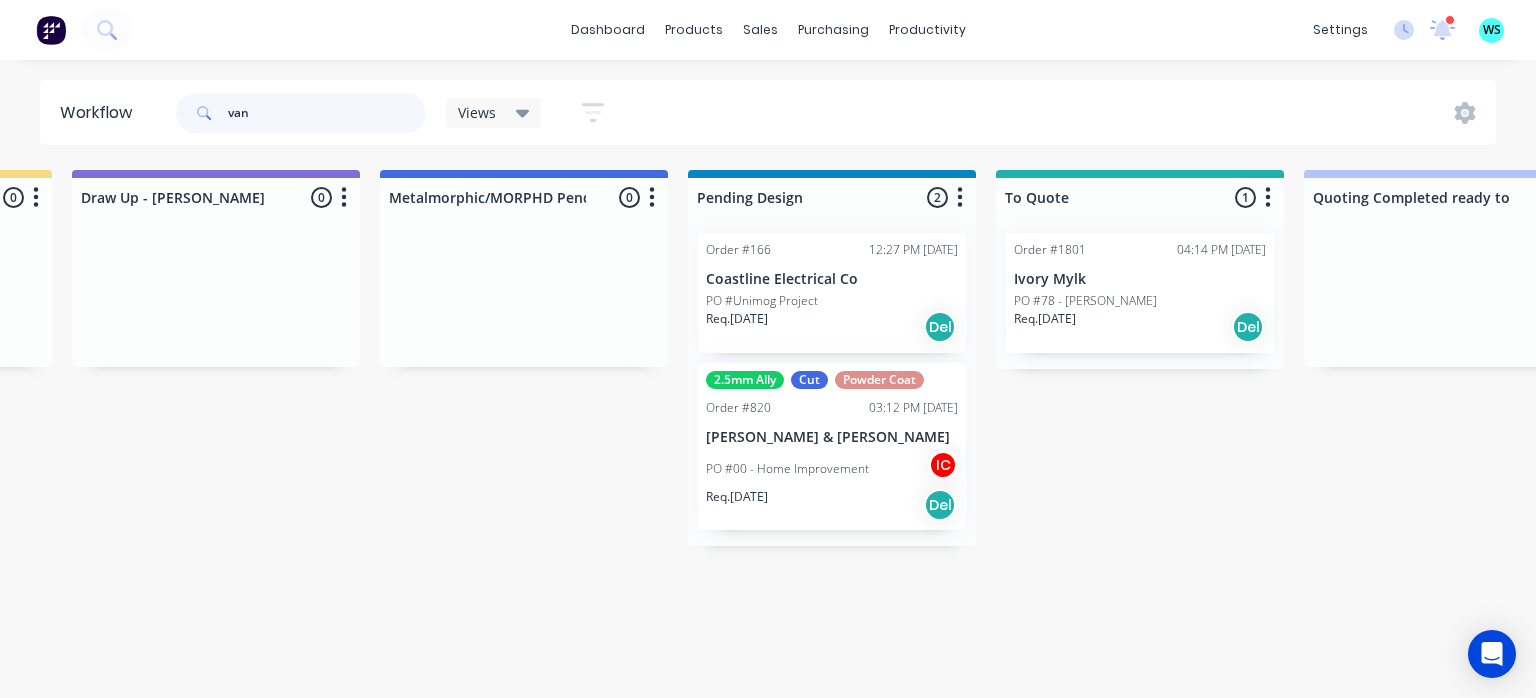 type on "van" 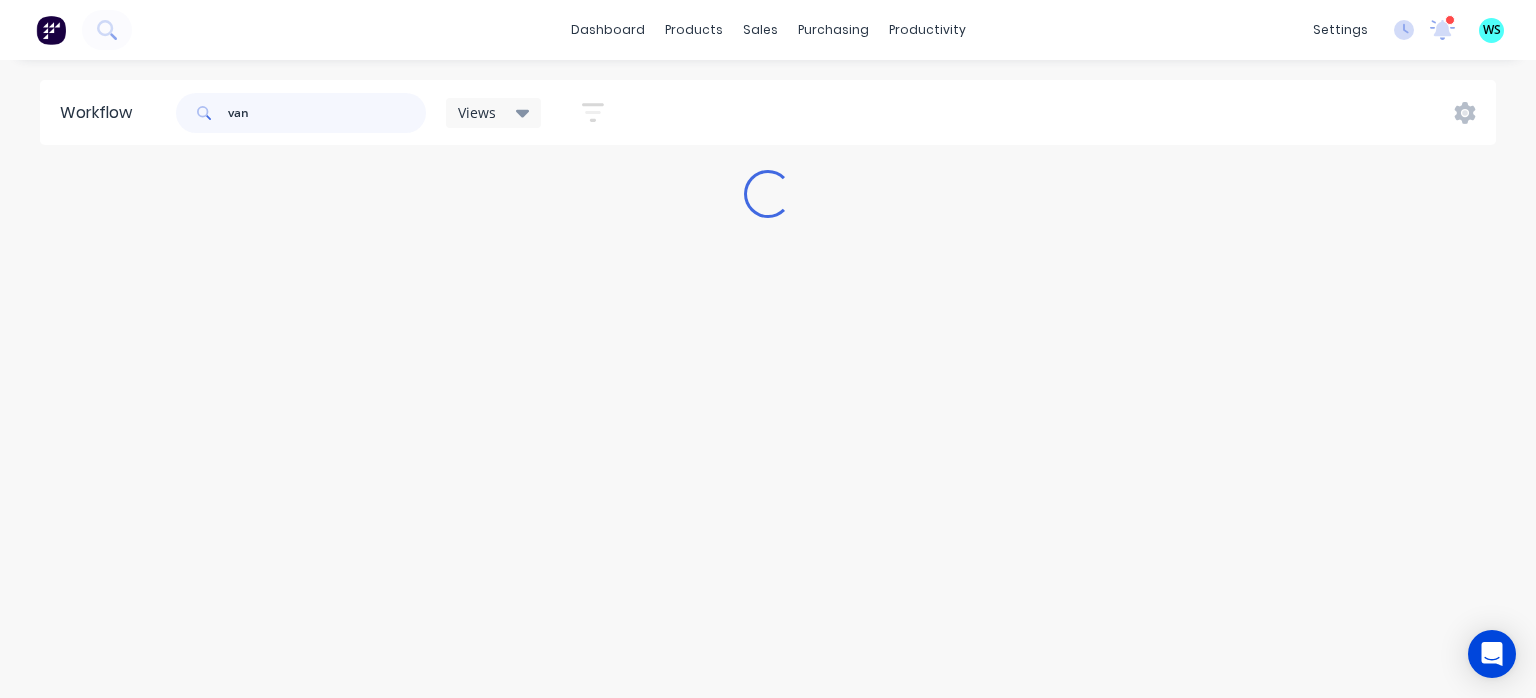 scroll, scrollTop: 0, scrollLeft: 0, axis: both 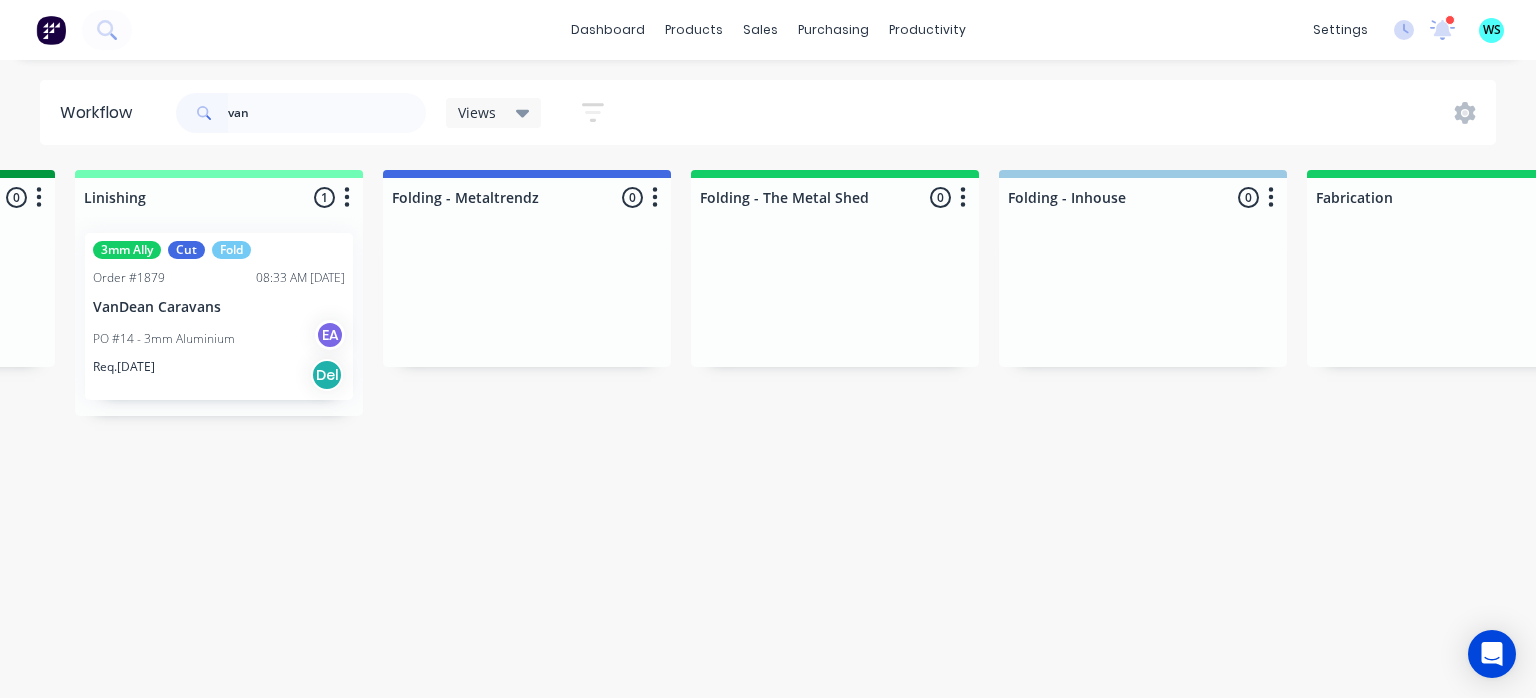 click on "PO #14 - 3mm Aluminium
EA" at bounding box center [219, 339] 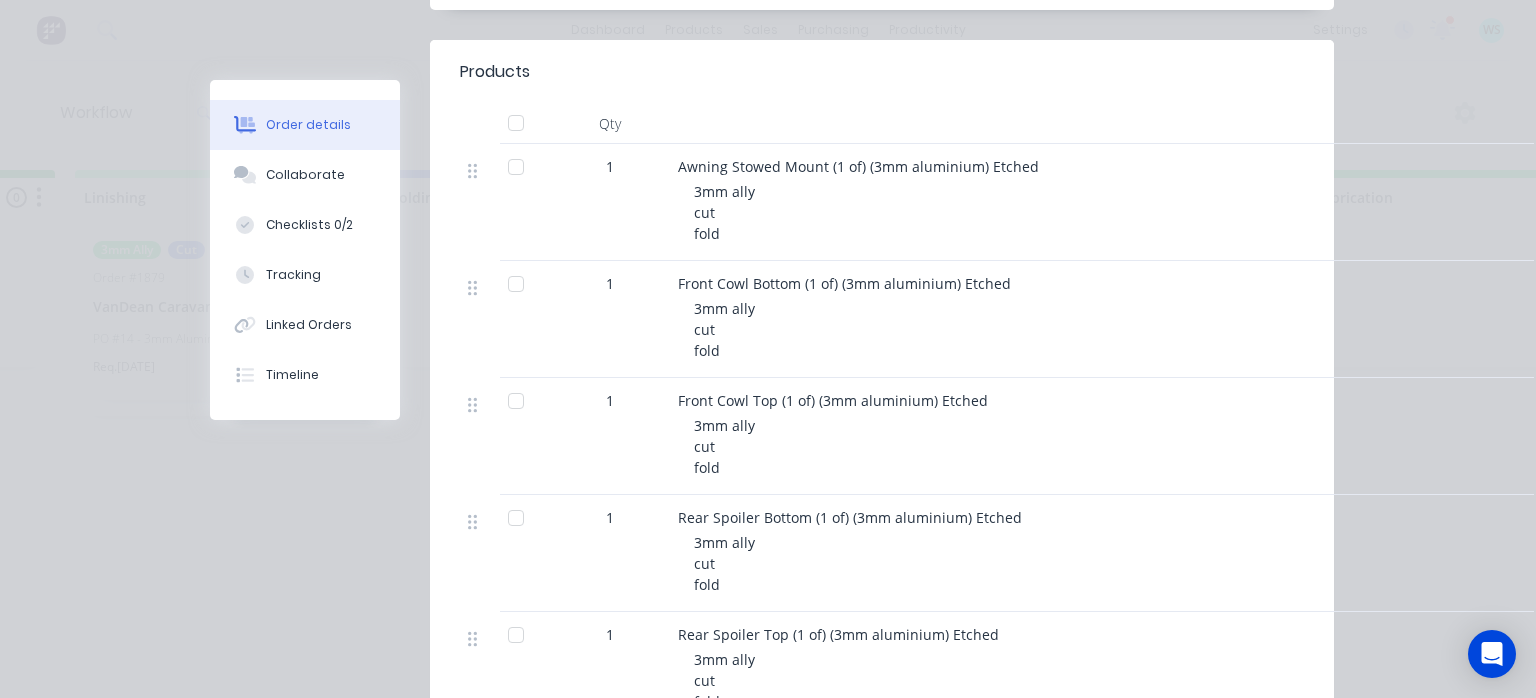 scroll, scrollTop: 0, scrollLeft: 0, axis: both 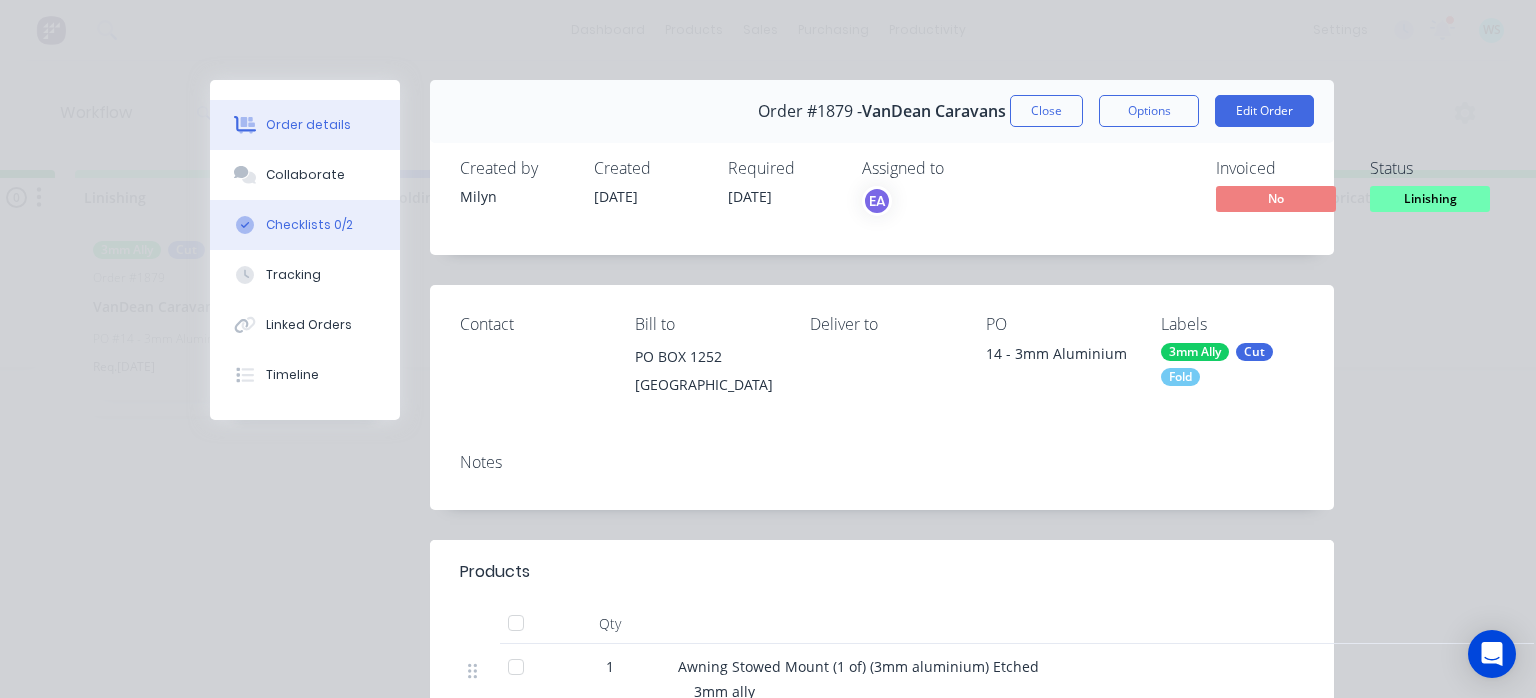 click on "Checklists 0/2" at bounding box center (305, 225) 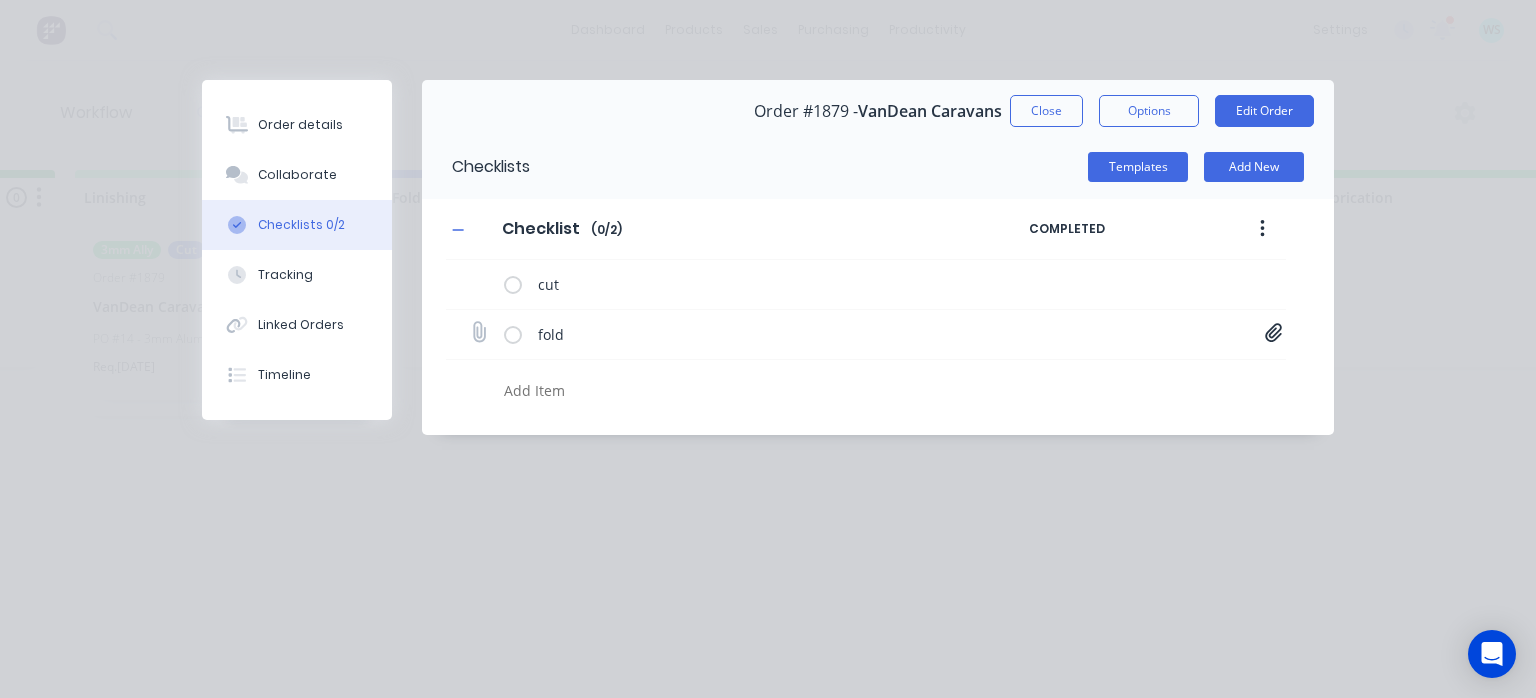 click 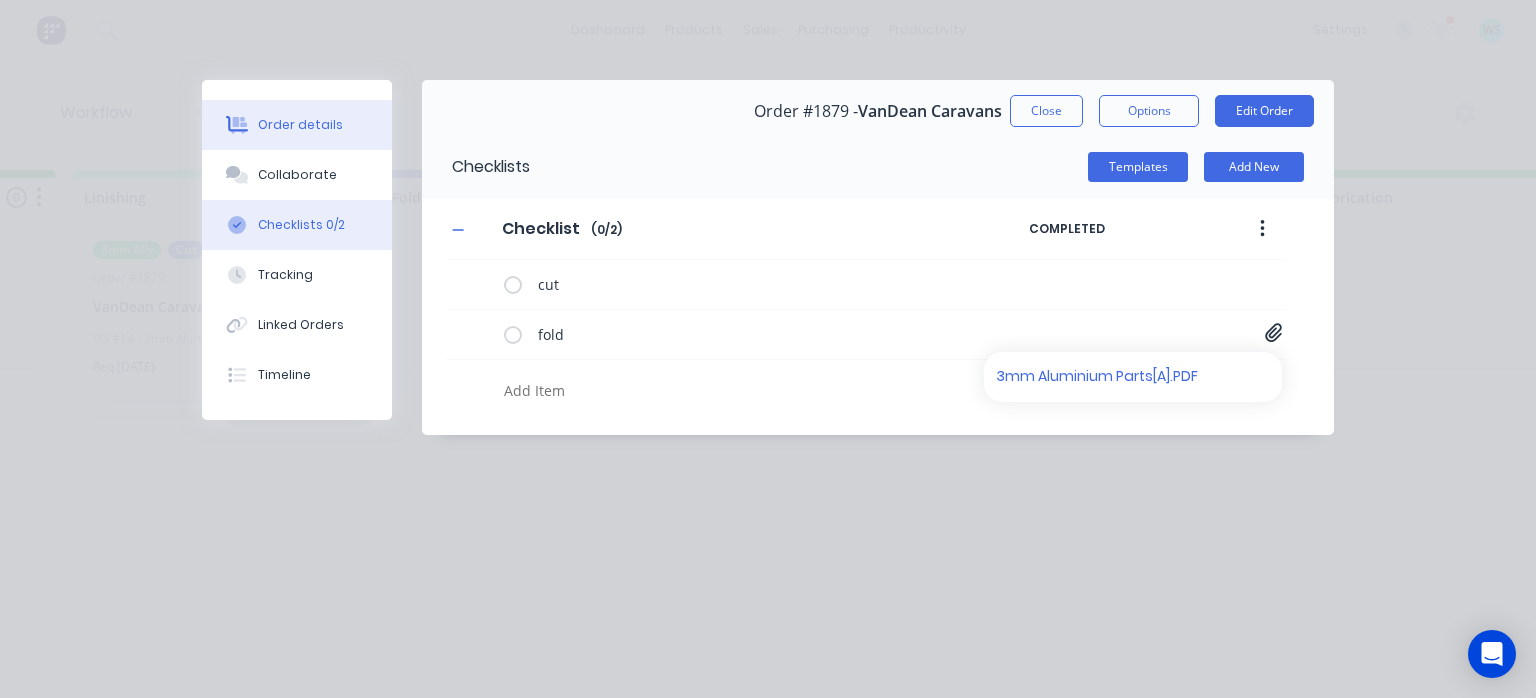 click on "Order details" at bounding box center (300, 125) 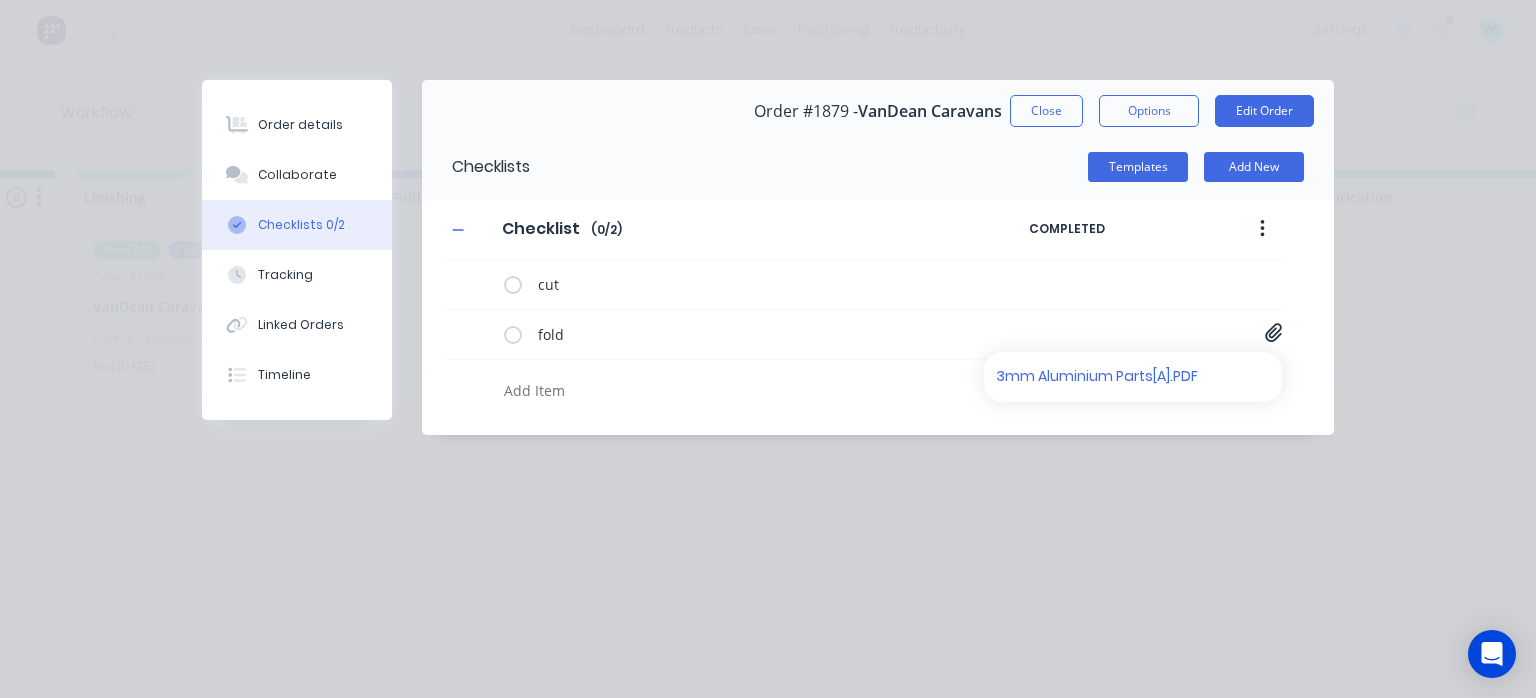type on "x" 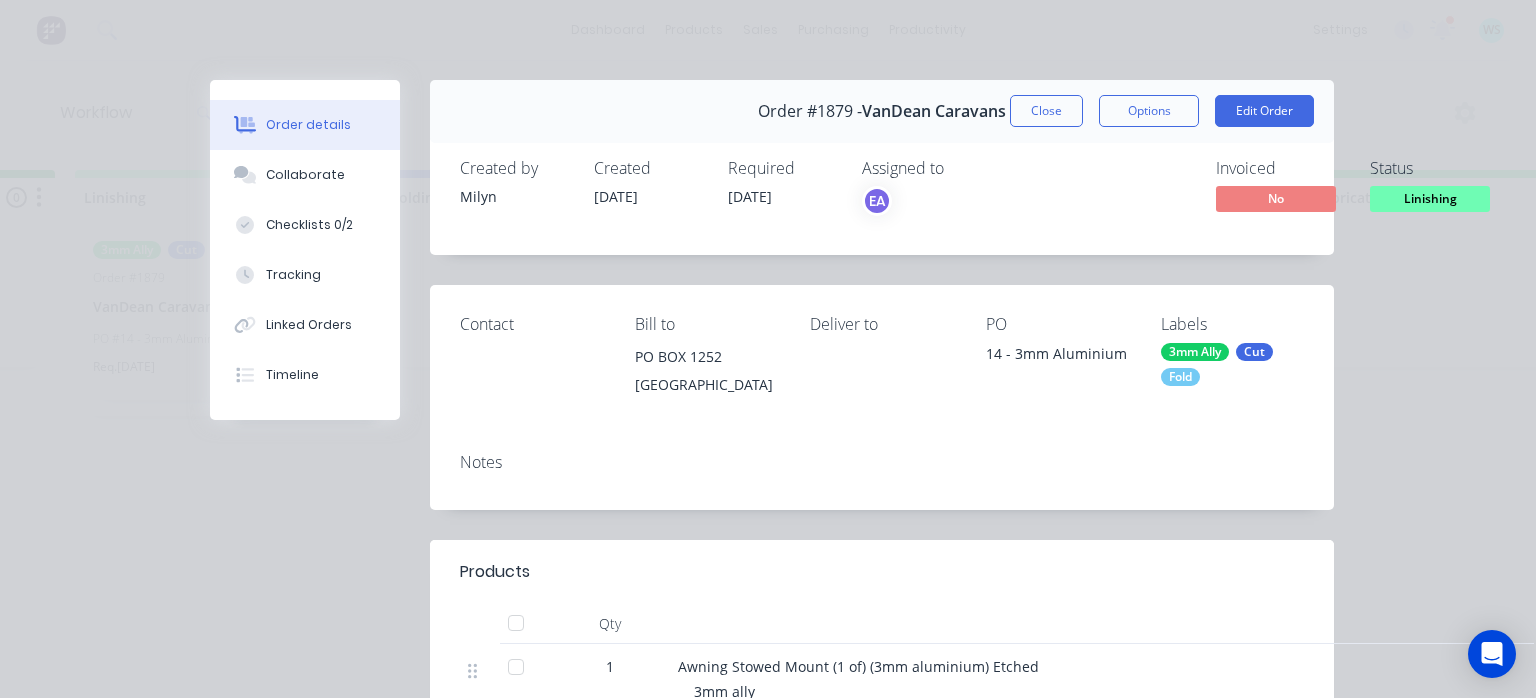 click on "Linishing" at bounding box center (1430, 198) 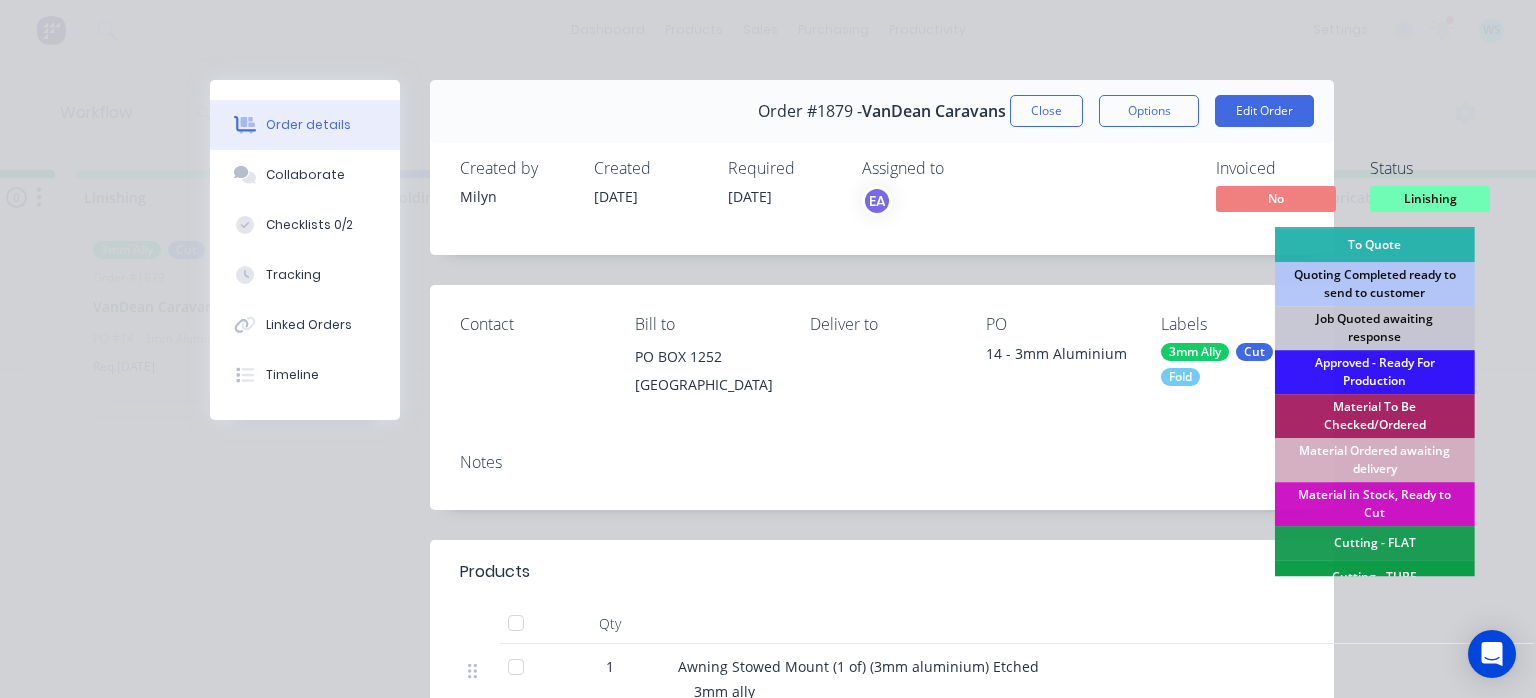 scroll, scrollTop: 500, scrollLeft: 0, axis: vertical 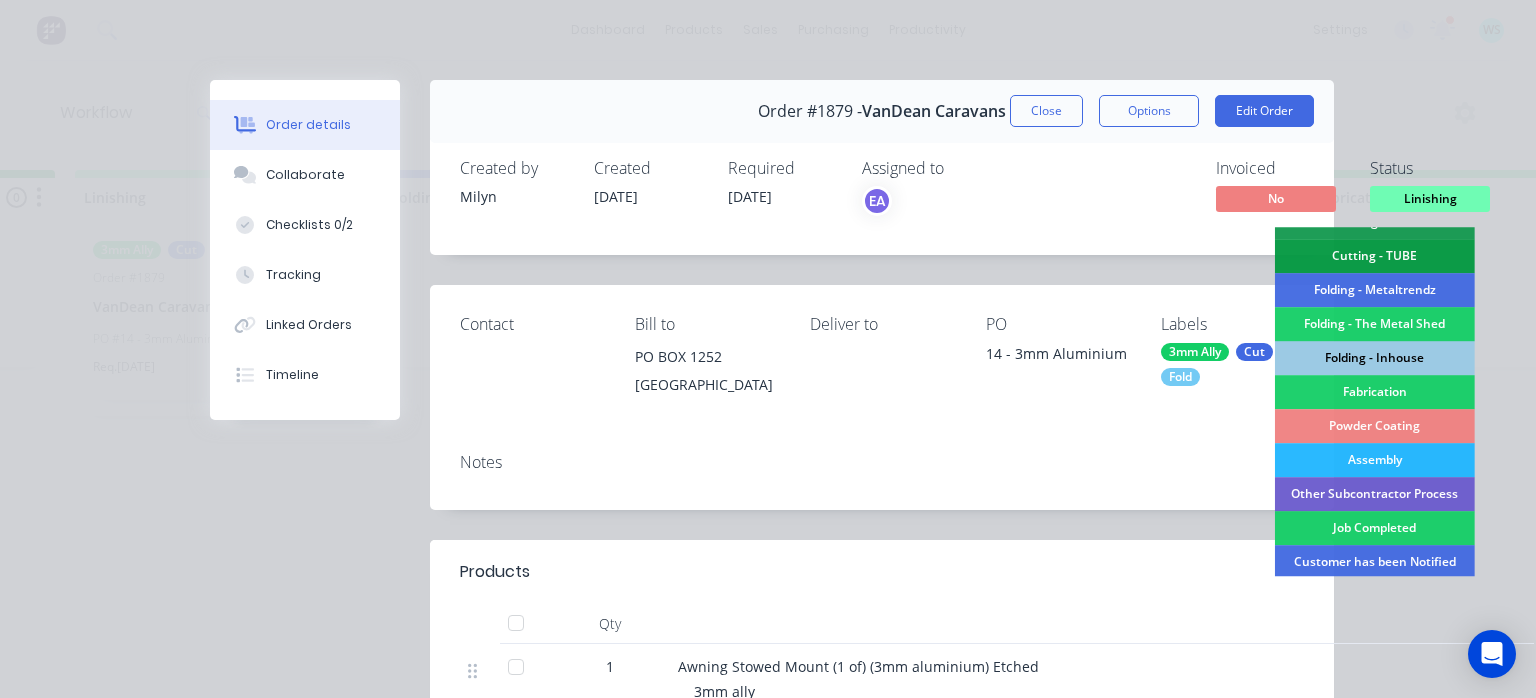 click on "Folding - Inhouse" at bounding box center [1375, 358] 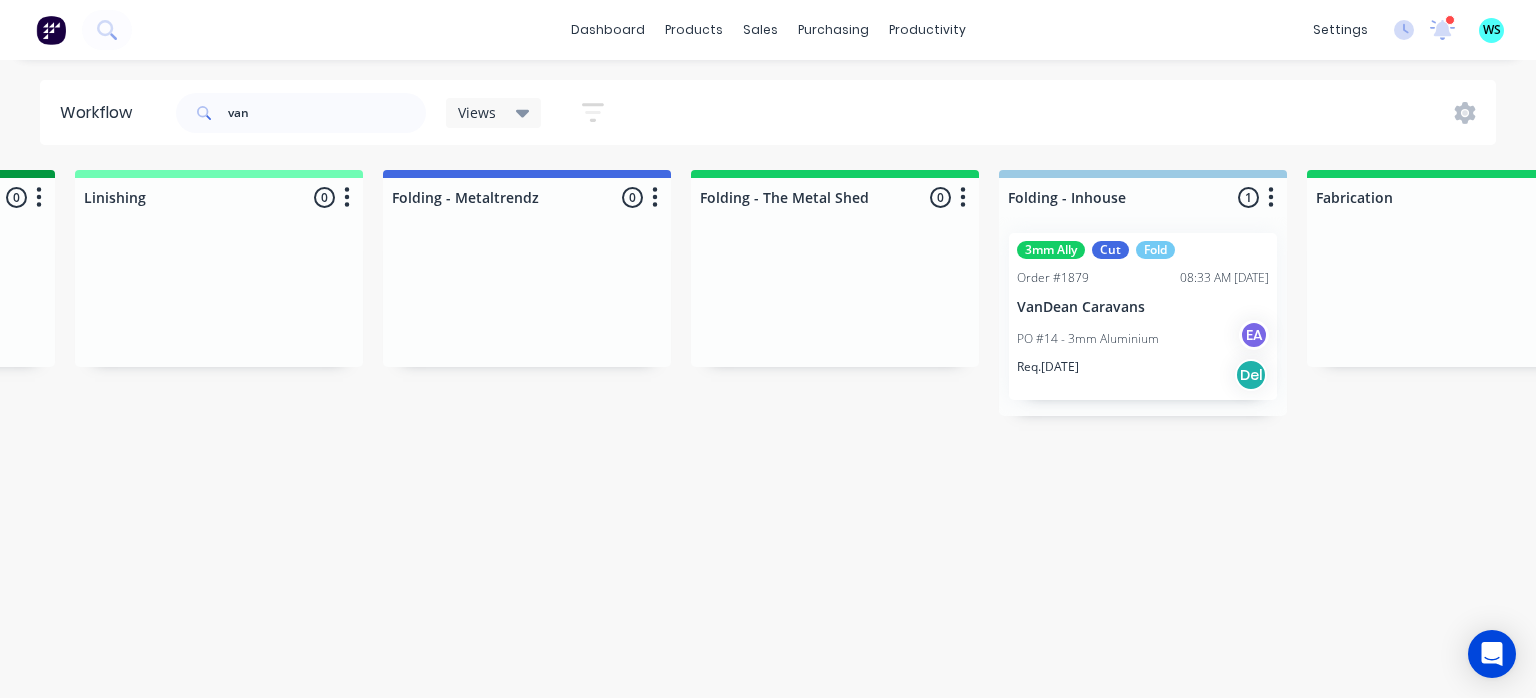 click on "Submitted 0 Status colour #273444 hex #273444 Save Cancel Sort By Created date Required date Order number Customer name Most recent Draw Up - [PERSON_NAME] 1 Status colour #F6D982 hex #F6D982 Save Cancel Sort By Created date Required date Order number Customer name Most recent Notifications Email SMS Delete Order #1851 10:02 AM [DATE] VanDean Caravans PO #13 - Test Step File
IC Req. [DATE] Del Draw Up - [PERSON_NAME] 1 Status colour #7E6FD8 hex #7E6FD8 Save Cancel Sort By Created date Required date Order number Customer name Most recent Notifications Email SMS Delete *IM 3mm Ally Cut Powder Coat Order #1869 12:36 PM [DATE] Ivory Mylk PO #84 [PERSON_NAME] EA Req. [DATE] Del Metalmorphic/MORPHD Pending 0 Status colour #4169E1 hex #4169E1 Save Cancel Sort By Created date Required date Order number Customer name Most recent Notifications Email SMS Delete Pending Design 0 Status colour #0884C2 hex #0884C2 Save Cancel Sort By Created date Required date Order number Customer name Most recent Notifications Email SMS 0" at bounding box center (-163, 394) 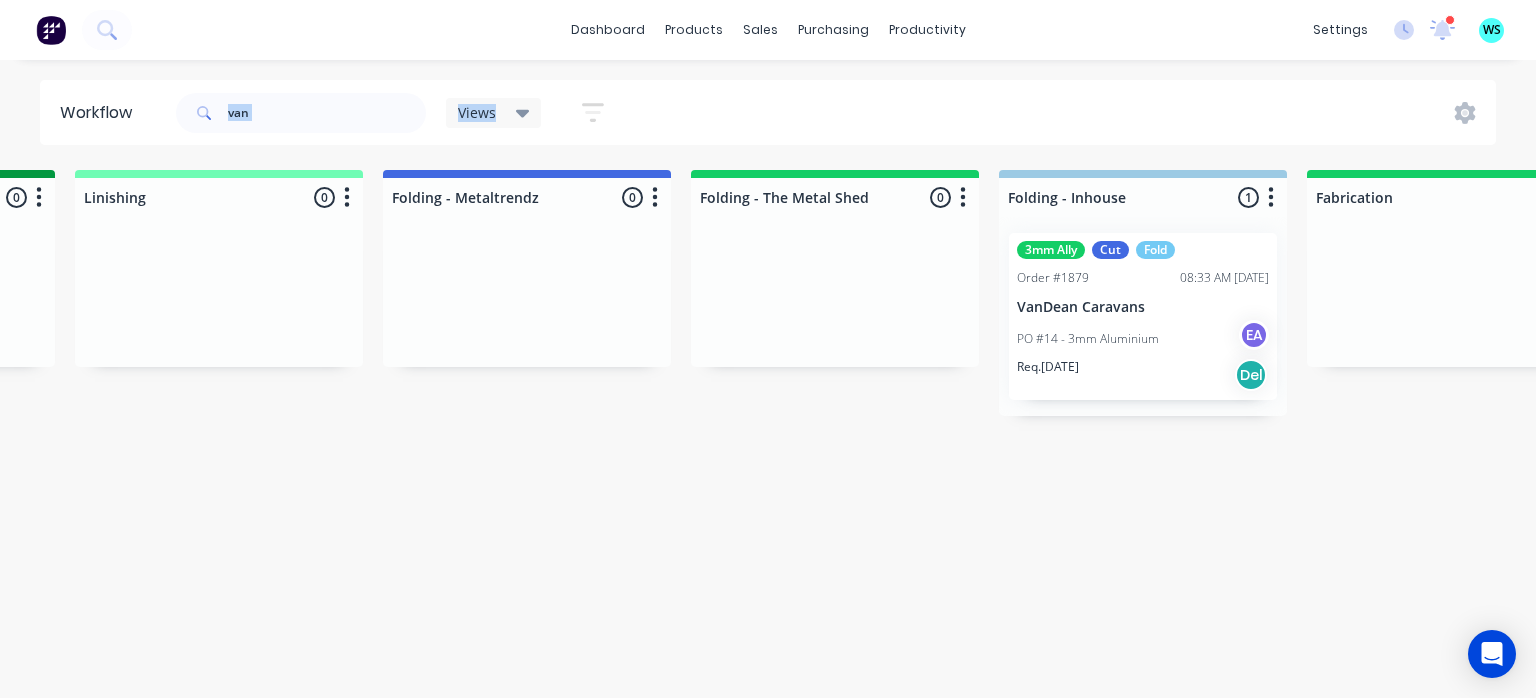 click on "dashboard products sales purchasing productivity dashboard products Product Catalogue Materials sales Sales Orders Customers Price Level Manager purchasing Purchase Orders Suppliers productivity Workflow Planner Delivery Scheduling Timesheets settings 10 new notifications Mark all as read [PERSON_NAME]  mentioned you in a message Vision RV Order  # 1902 PO  200 - Rear Outboard Mount 02:21pm [DATE]   Milyn  mentioned you in a message Ekebol Engineering Order  # 1910 PO  62 -  12289 10:45am [DATE]   Milyn  mentioned you in a message Ekebol Engineering Order  # 1909 PO  61 - 12287 10:41am [DATE]   Milyn  mentioned you in a message Ekebol Engineering Order  # 1903 PO  60 - 12282 02:34pm [DATE]   [PERSON_NAME]  mentioned you in a message Teralume Industries Order  # 1844 PO  32 - Awning Bracket Extension  09:49am [DATE]   [PERSON_NAME]  mentioned you in a message [PERSON_NAME] Order  # 1810 PO  01 - Ford Sign
09:30am [DATE]   [PERSON_NAME]  mentioned you in a message Suncoast Aluminium Order  # 1871 PO  01 - 10mm [PERSON_NAME] Order" at bounding box center (-3512, 289) 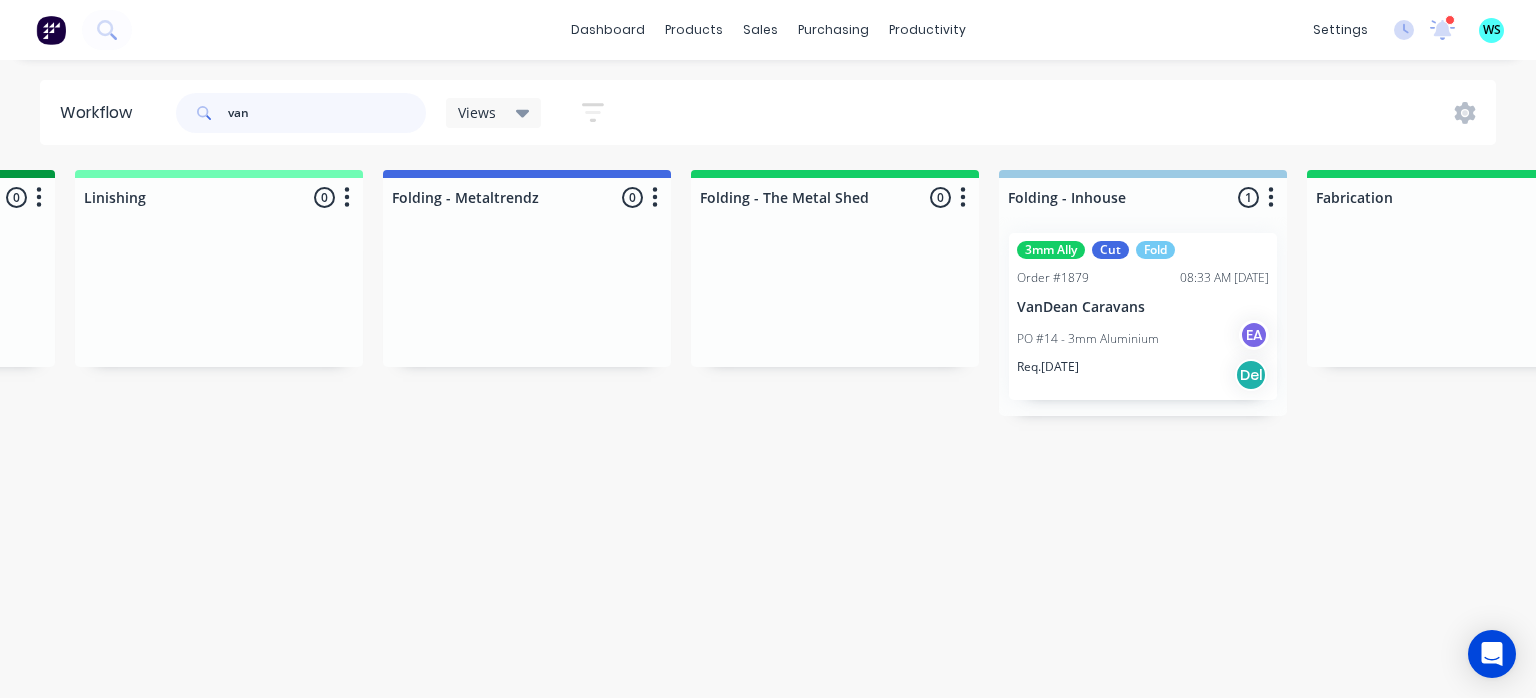 click on "van" at bounding box center [327, 113] 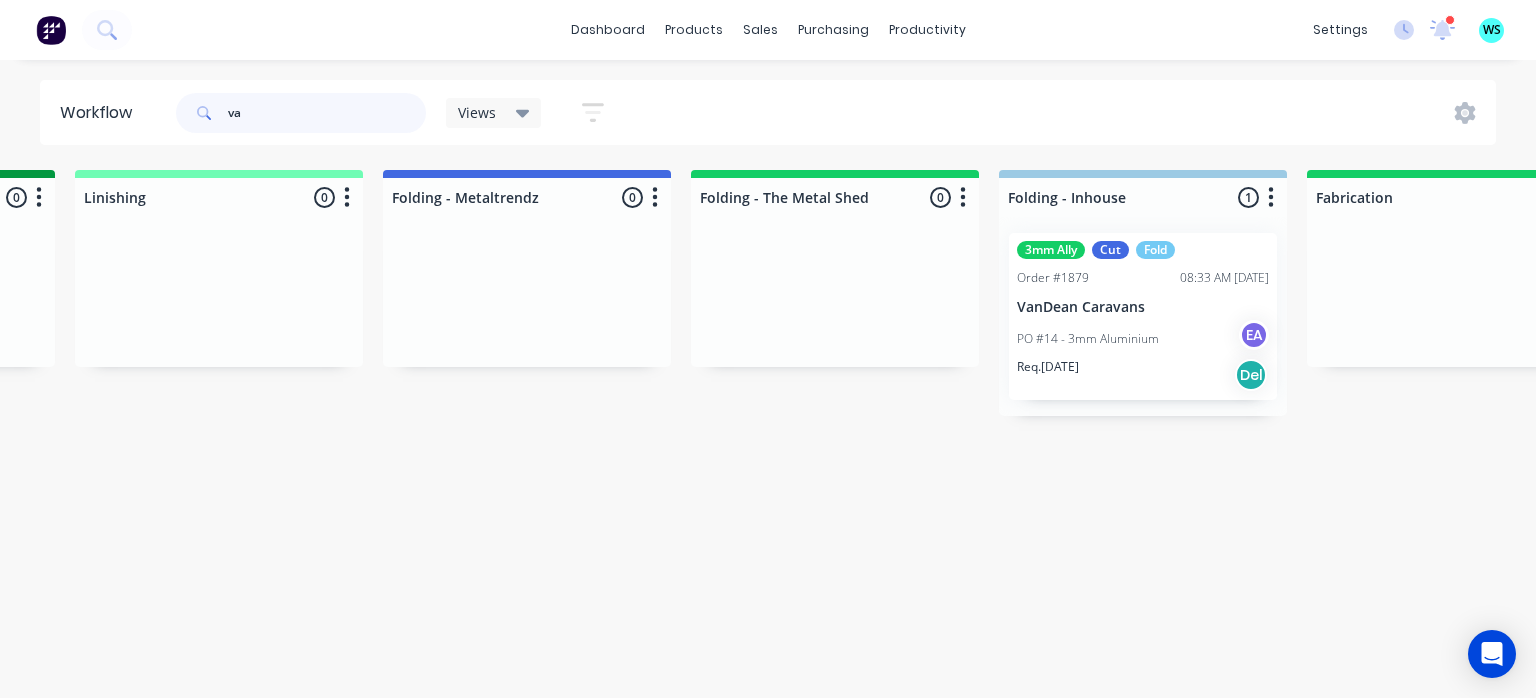 type on "v" 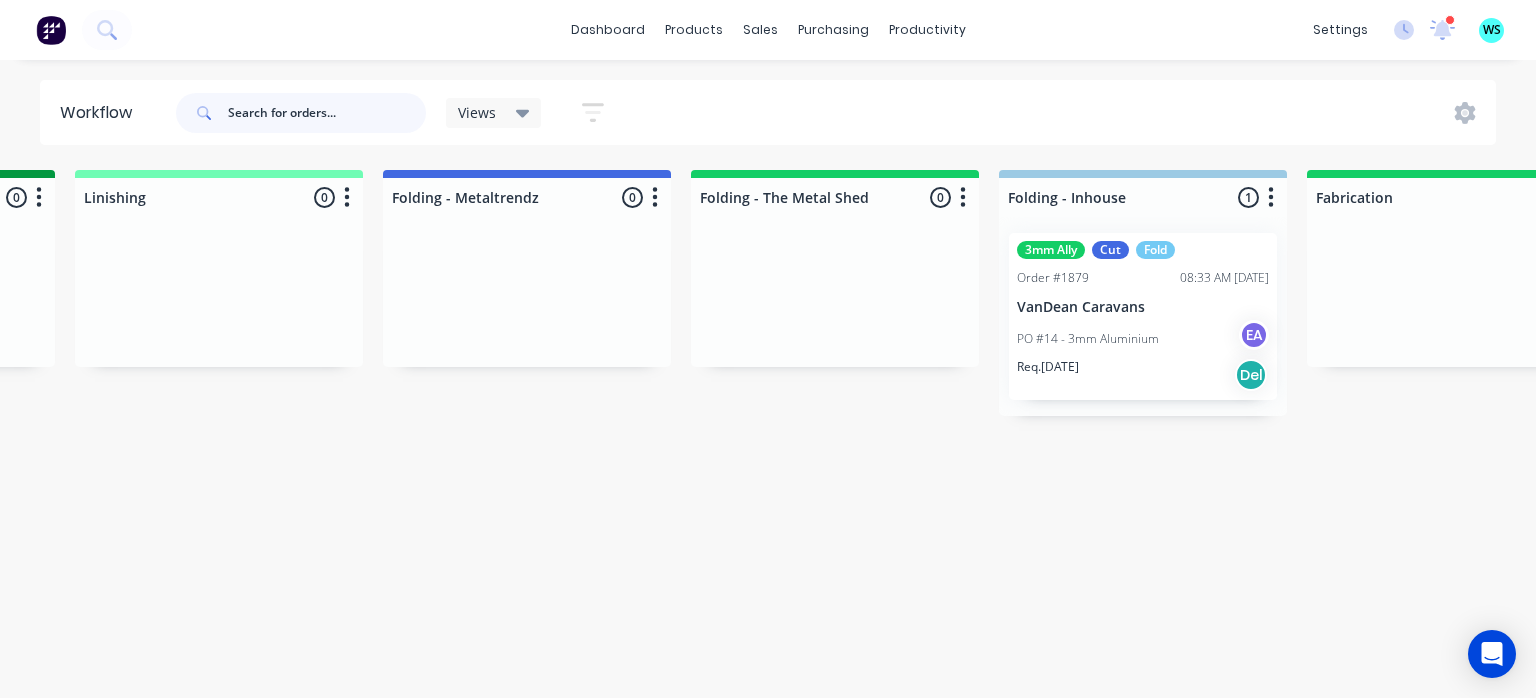 type 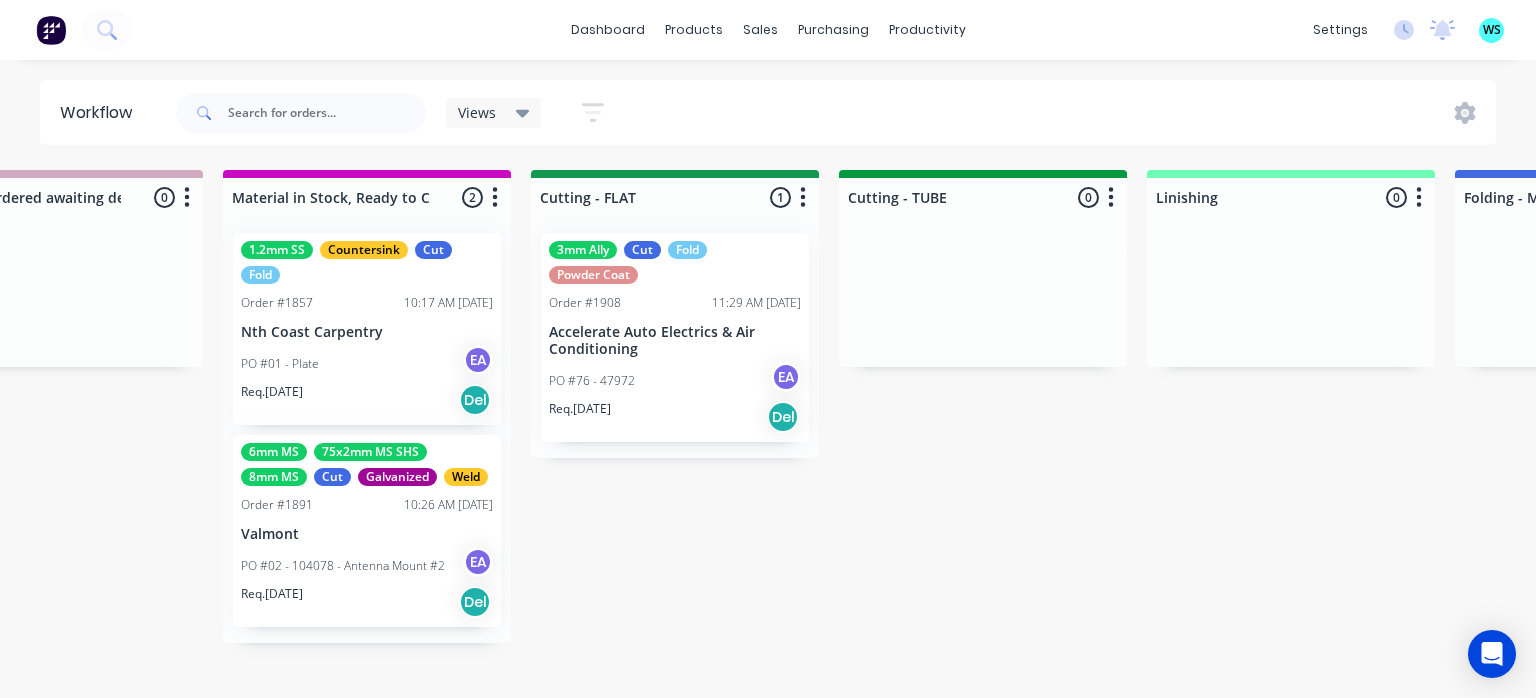 scroll, scrollTop: 0, scrollLeft: 3212, axis: horizontal 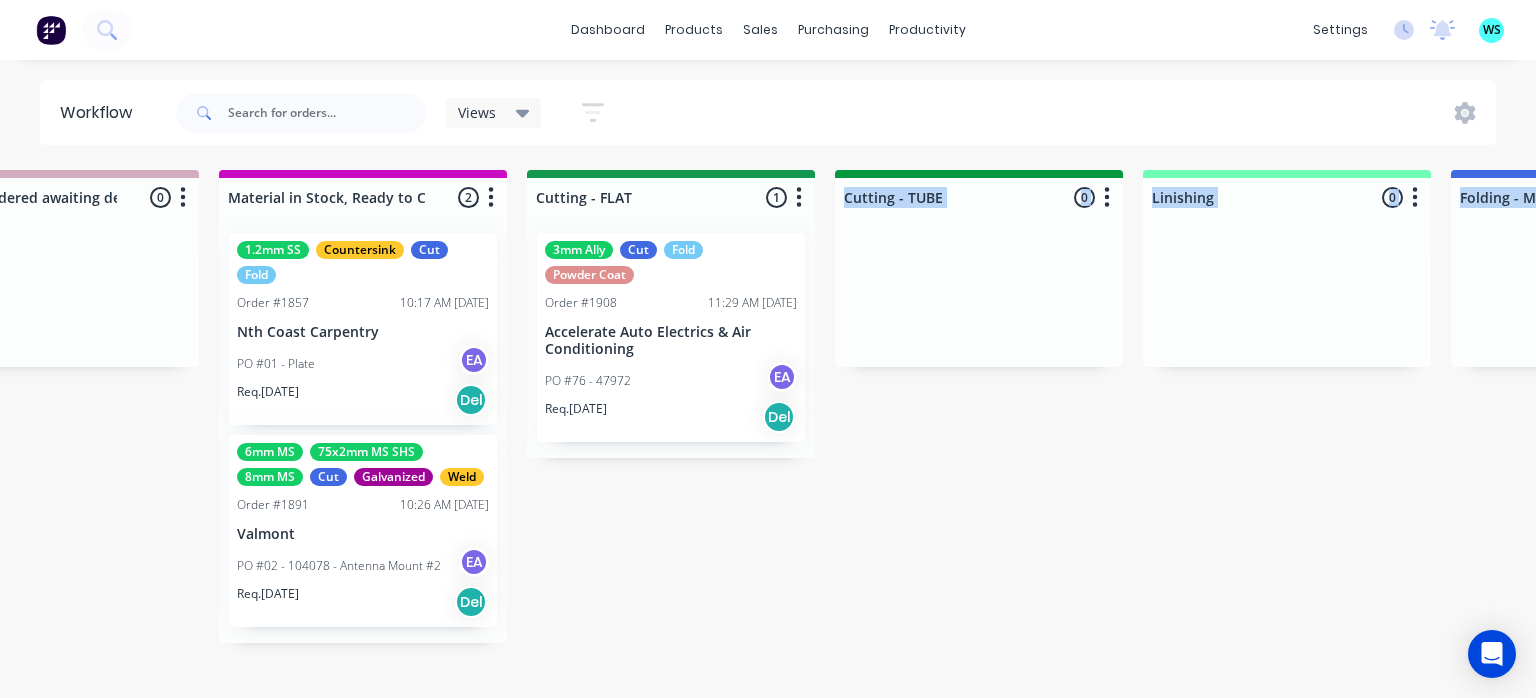click on "dashboard products sales purchasing productivity dashboard products Product Catalogue Materials sales Sales Orders Customers Price Level Manager purchasing Purchase Orders Suppliers productivity Workflow Planner Delivery Scheduling Timesheets settings No new notifications Mark all as read You have no notifications WS Metalmorphic Laser WorkShop Shop Power User Profile Sign out Workflow Views Save new view None   (Default) edit Greg   edit Greg   edit   Show/Hide statuses Show line item cards Show line item cards Hide line item cards Sort by Required date Created date Required date Order number Customer name Most recent Filter by assignee Filter by labels Submitted 10 Status colour #273444 hex #273444 Save Cancel Sort By Created date Required date Order number Customer name Most recent 0-Add labels for all materials and processes here 100x50x3mm ally RHS 2.5mm SS 3mm Ally Cut Fold M10 Hex Nutserts Powder Coat Order #386 09:56 AM 09/06/25 Metalmorphic PO #00-Template Req. 05/06/24 Del Urgent Order #1910 Req. 12" at bounding box center (-2444, 289) 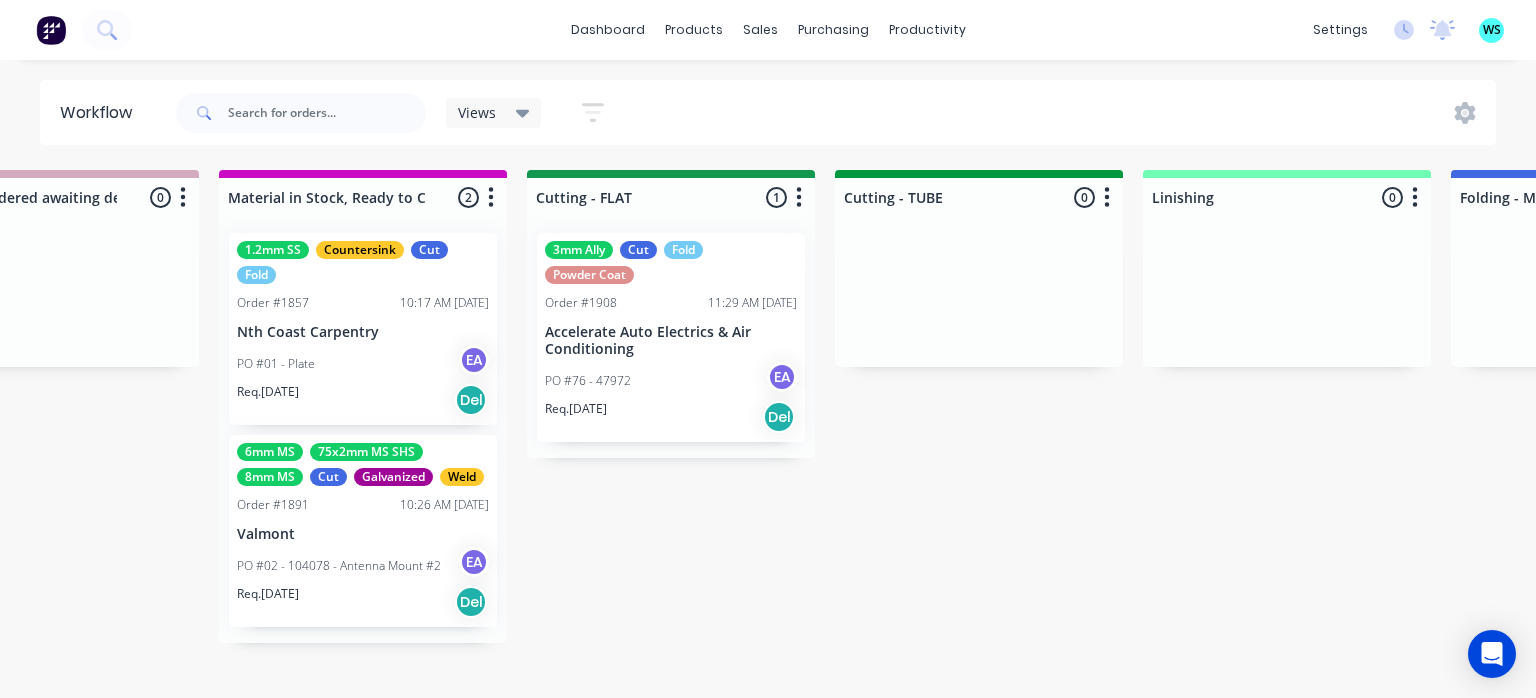 drag, startPoint x: 824, startPoint y: 686, endPoint x: 752, endPoint y: 606, distance: 107.62899 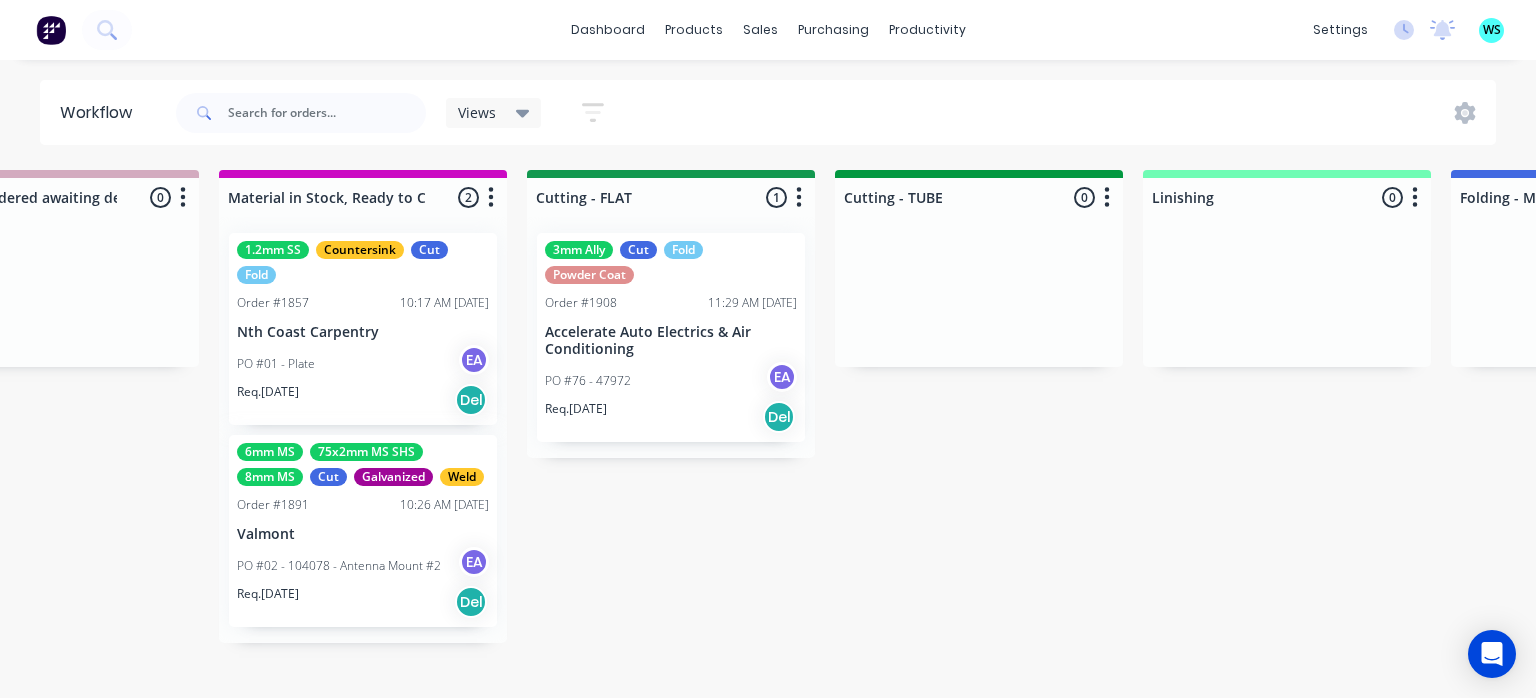 click on "Submitted 10 Status colour #273444 hex #273444 Save Cancel Sort By Created date Required date Order number Customer name Most recent 0-Add labels for all materials and processes here 100x50x3mm ally RHS 2.5mm SS 3mm Ally Cut Fold M10 Hex Nutserts Powder Coat Order #386 09:56 AM 09/06/25 Metalmorphic PO #00-Template Req. 05/06/24 Del Urgent Order #1910 10:44 AM 01/07/25 Ekebol Engineering PO #62 -  12289 Req. 03/07/25 Del Urgent Order #1909 10:41 AM 01/07/25 Ekebol Engineering PO #61 - 12287 Req. 04/07/25 Del Quote Order #1895 04:24 PM 27/06/25 Cheps Laser PO #01 - Tubes
Req. 04/07/25 Del Quote Order #1904 02:45 PM 30/06/25 Whitelaw Hydraulics Pty Ltd PO #04 - Clutch Bracket
Req. 07/07/25 Del Quote Order #1905 02:47 PM 30/06/25 Whitelaw Hydraulics Pty Ltd PO #05 - Adaptor Sleeves Req. 07/07/25 Del Quote Order #1898 10:15 AM 30/06/25 Scott's Welding Services PO #03 - Orifice Plate
Req. 07/07/25 Del Quote Order #1906 02:51 PM 30/06/25 Precision Stainless PO #06 - Hive Box
Req. 07/07/25 Del Cut Fold Urgent 12" at bounding box center [905, 422] 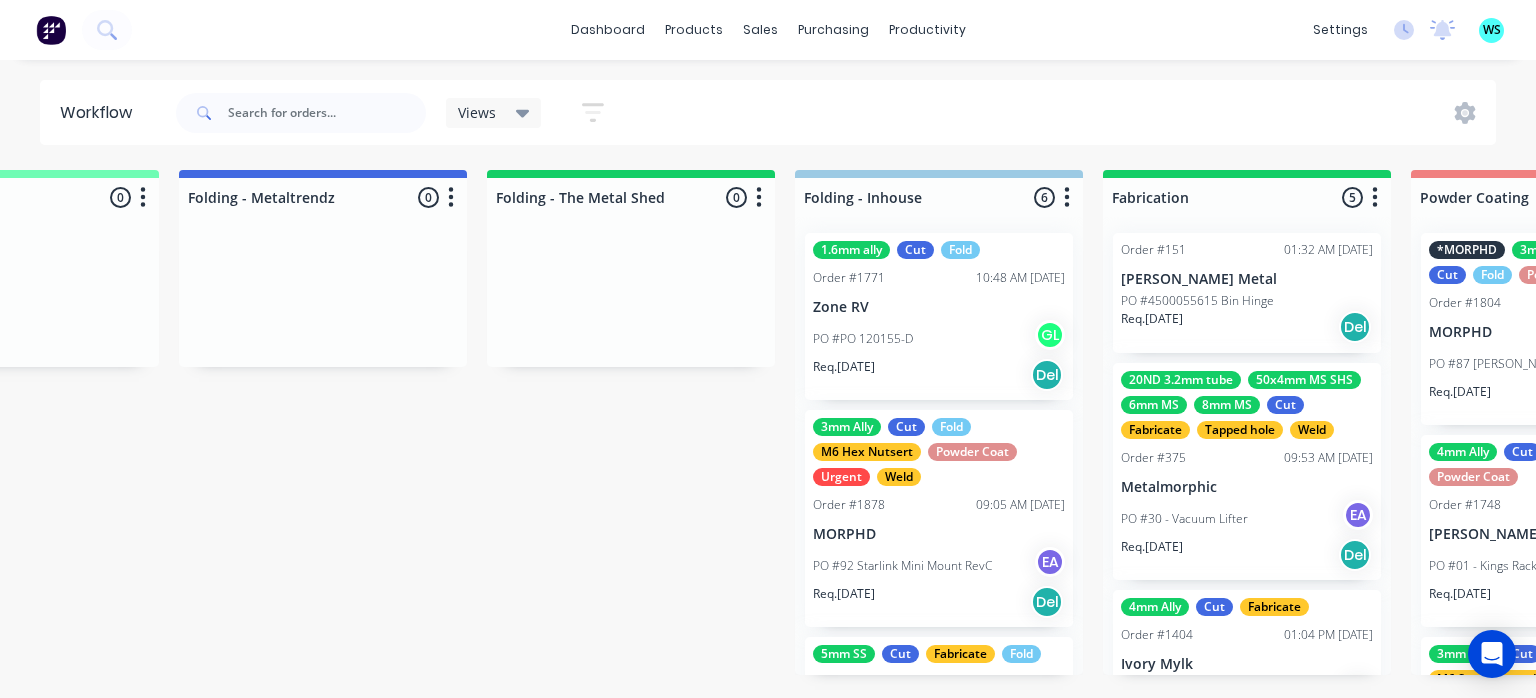 scroll, scrollTop: 0, scrollLeft: 4462, axis: horizontal 